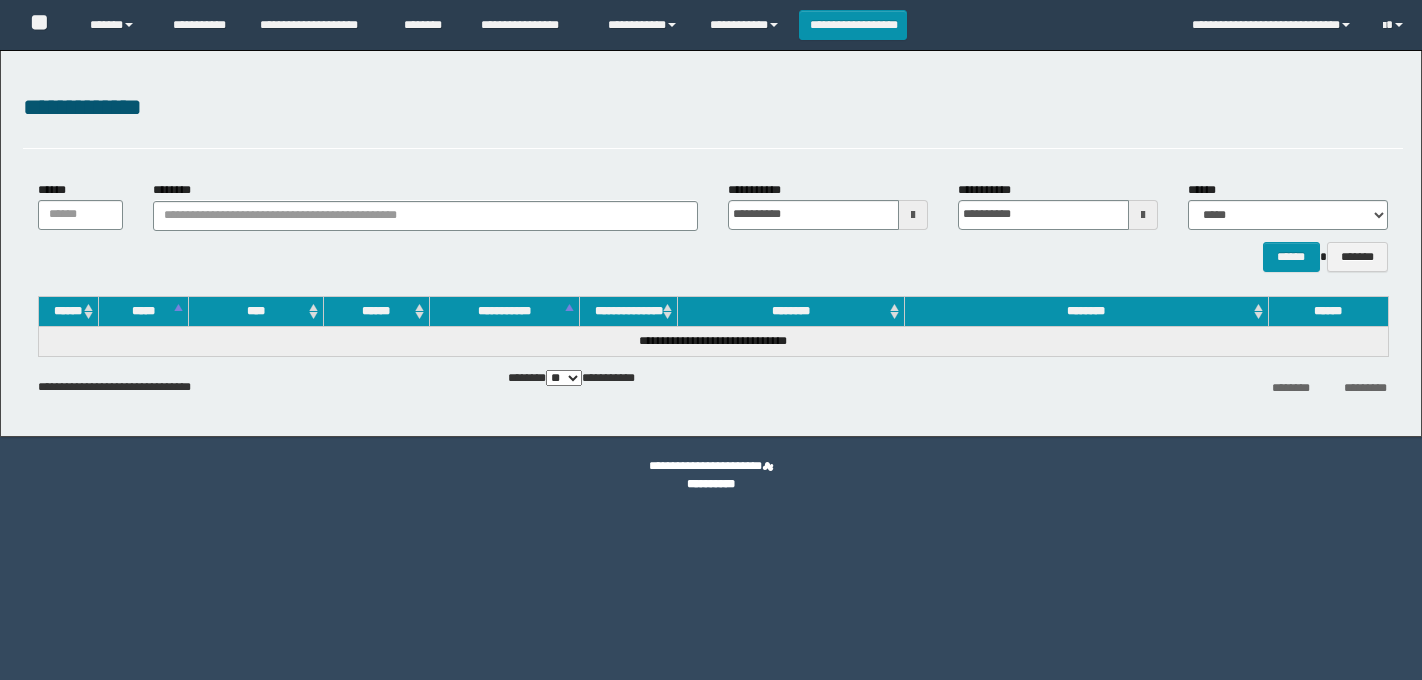 scroll, scrollTop: 0, scrollLeft: 0, axis: both 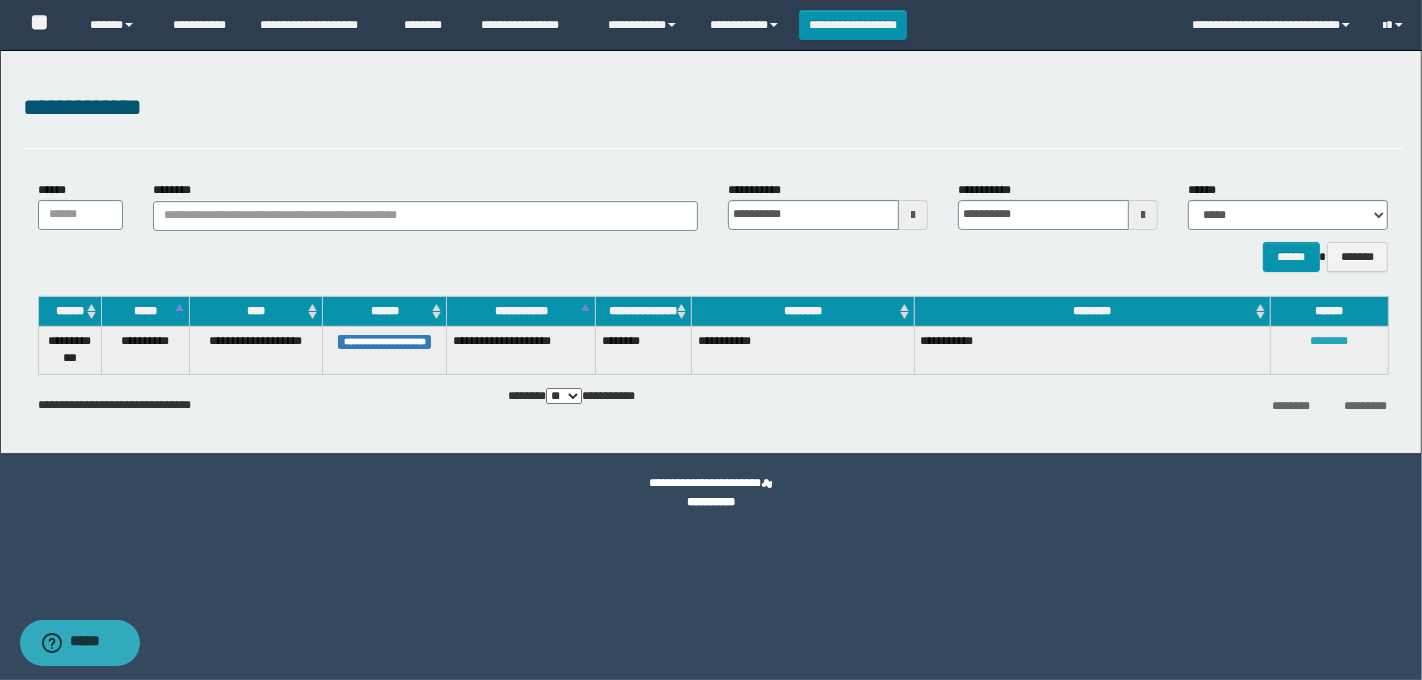 click on "********" at bounding box center (1329, 341) 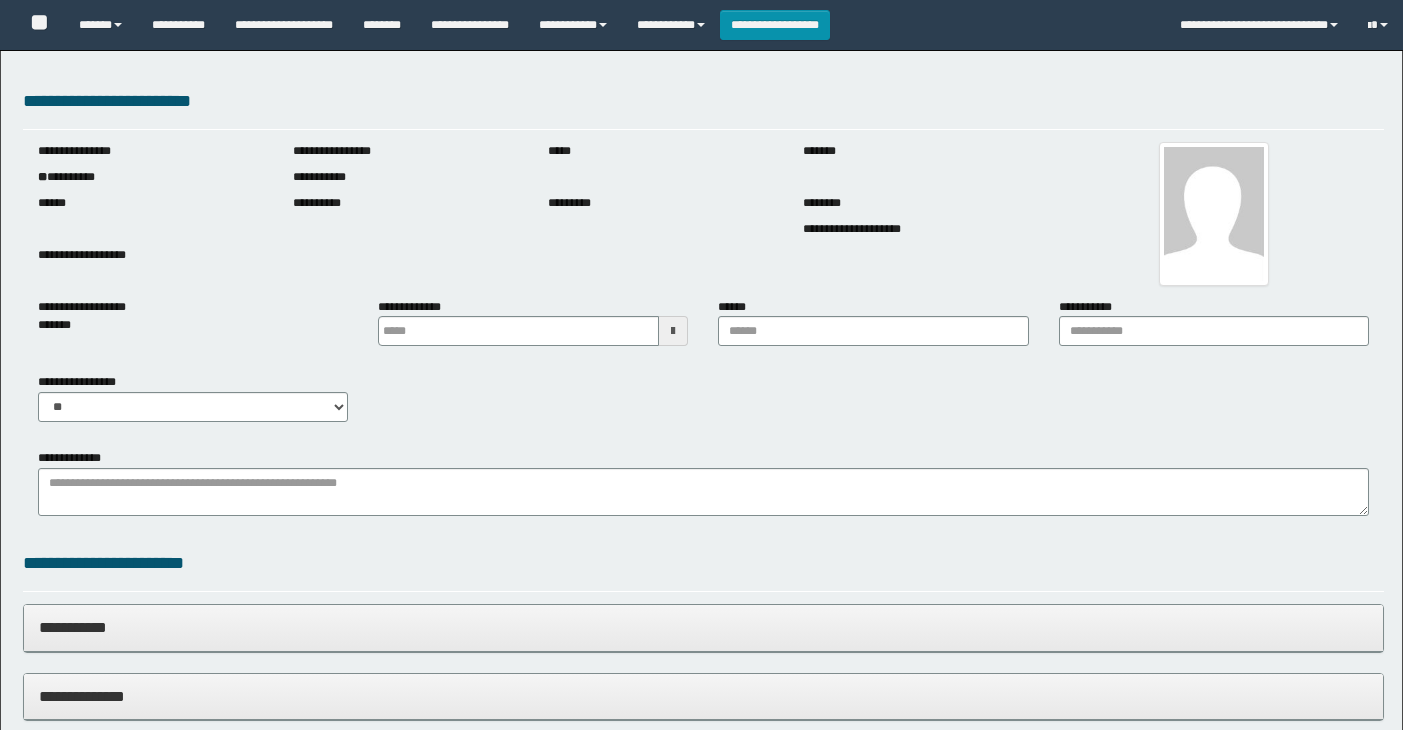 type 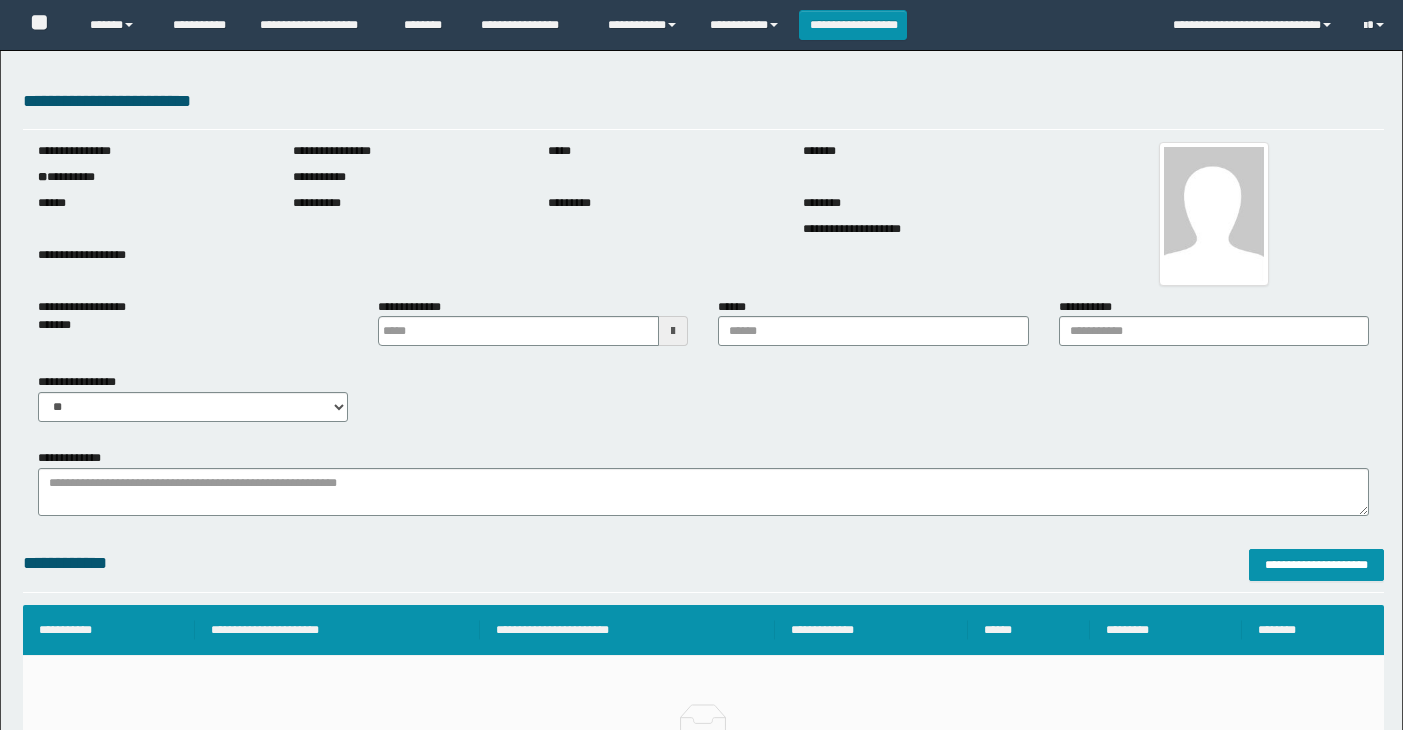 scroll, scrollTop: 0, scrollLeft: 0, axis: both 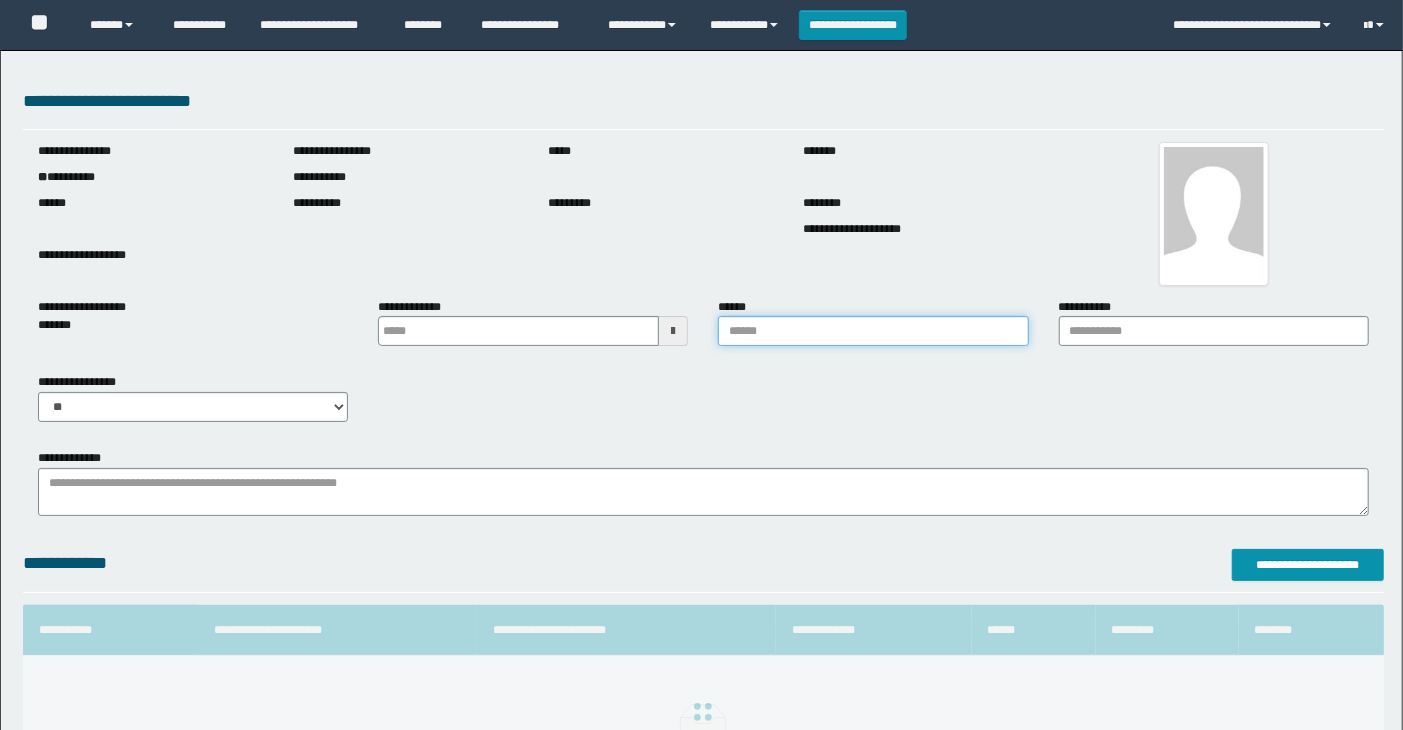 click on "******" at bounding box center (873, 331) 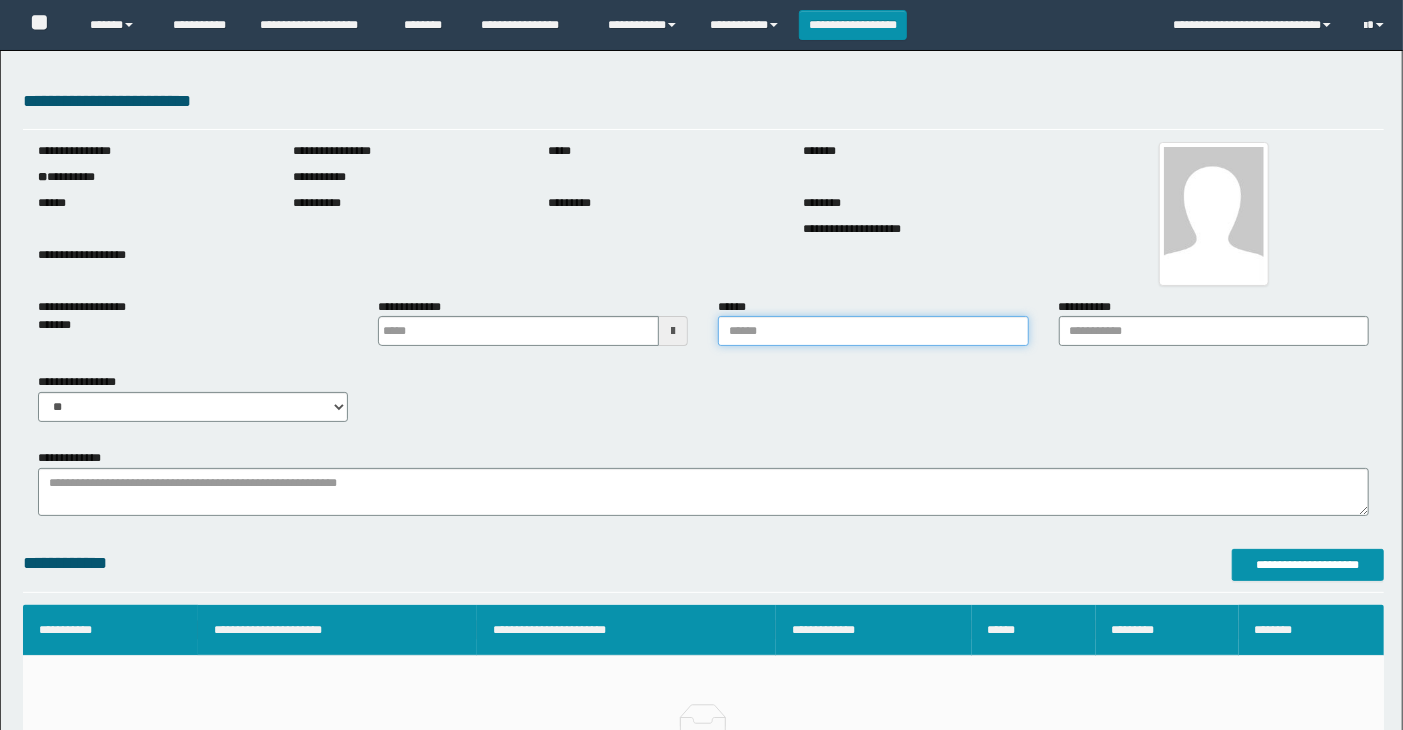 scroll, scrollTop: 0, scrollLeft: 0, axis: both 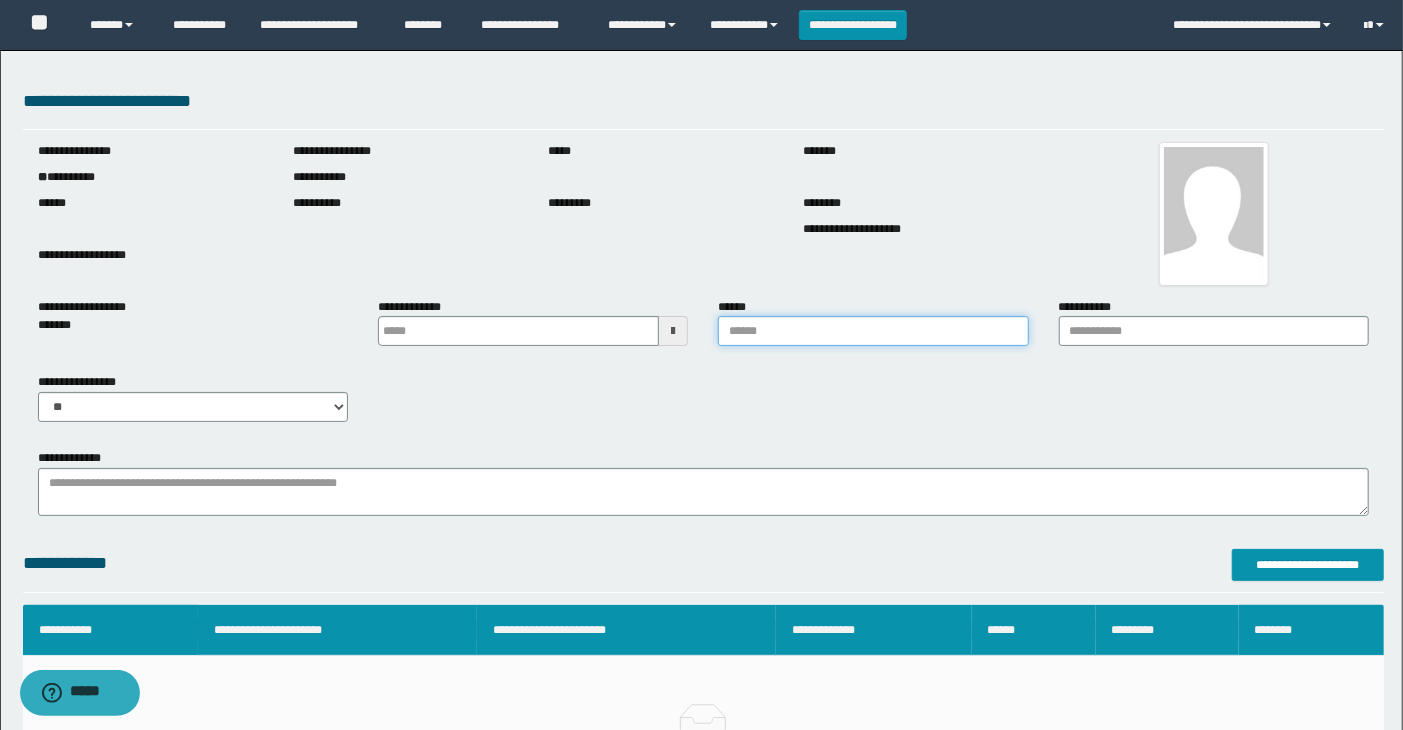 type on "**********" 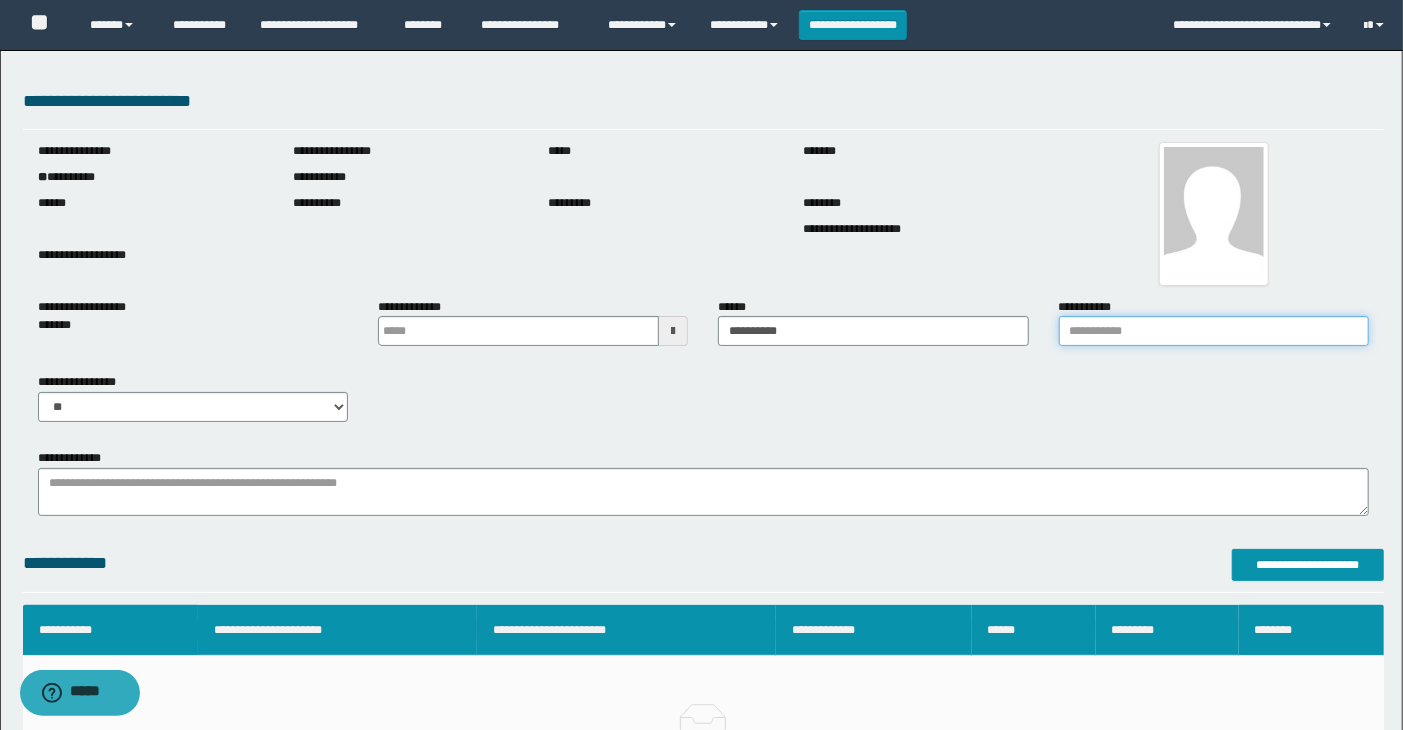 drag, startPoint x: 1148, startPoint y: 336, endPoint x: 1162, endPoint y: 351, distance: 20.518284 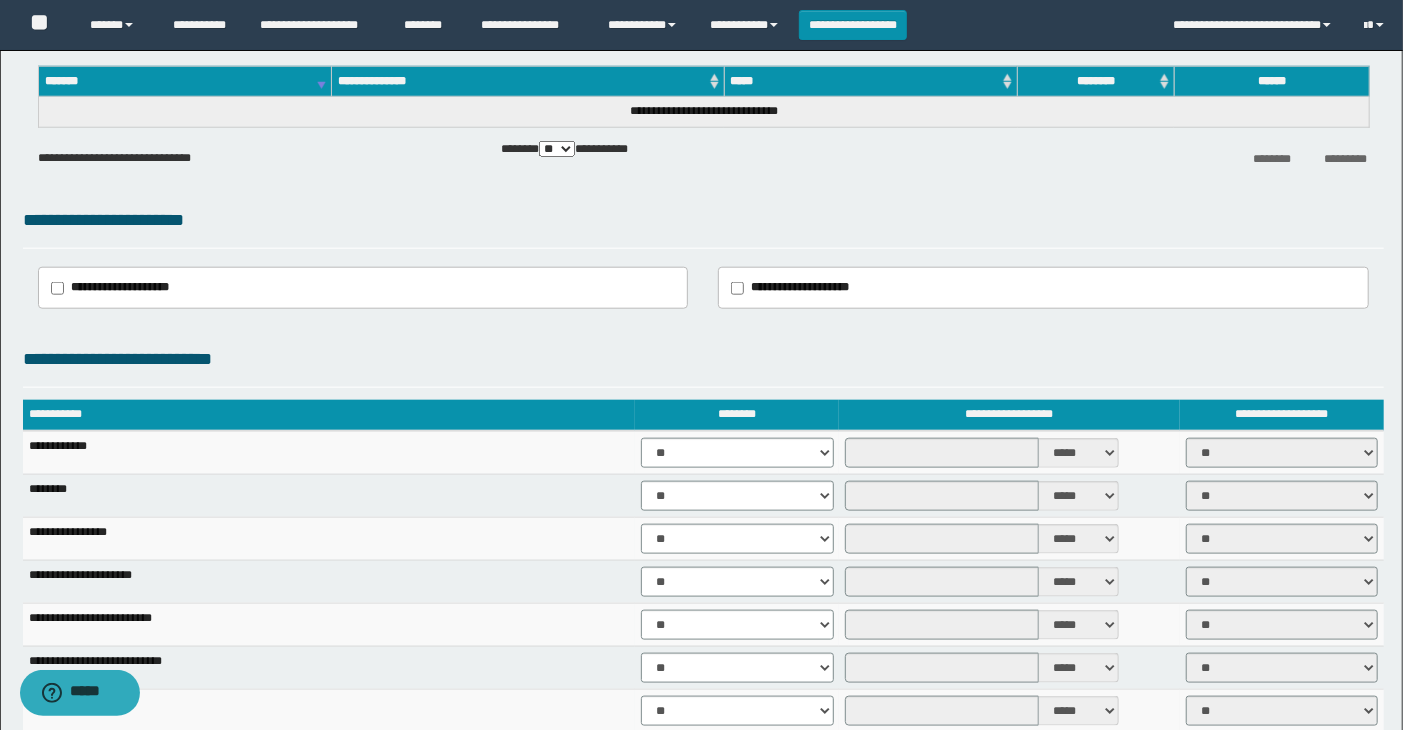 scroll, scrollTop: 1111, scrollLeft: 0, axis: vertical 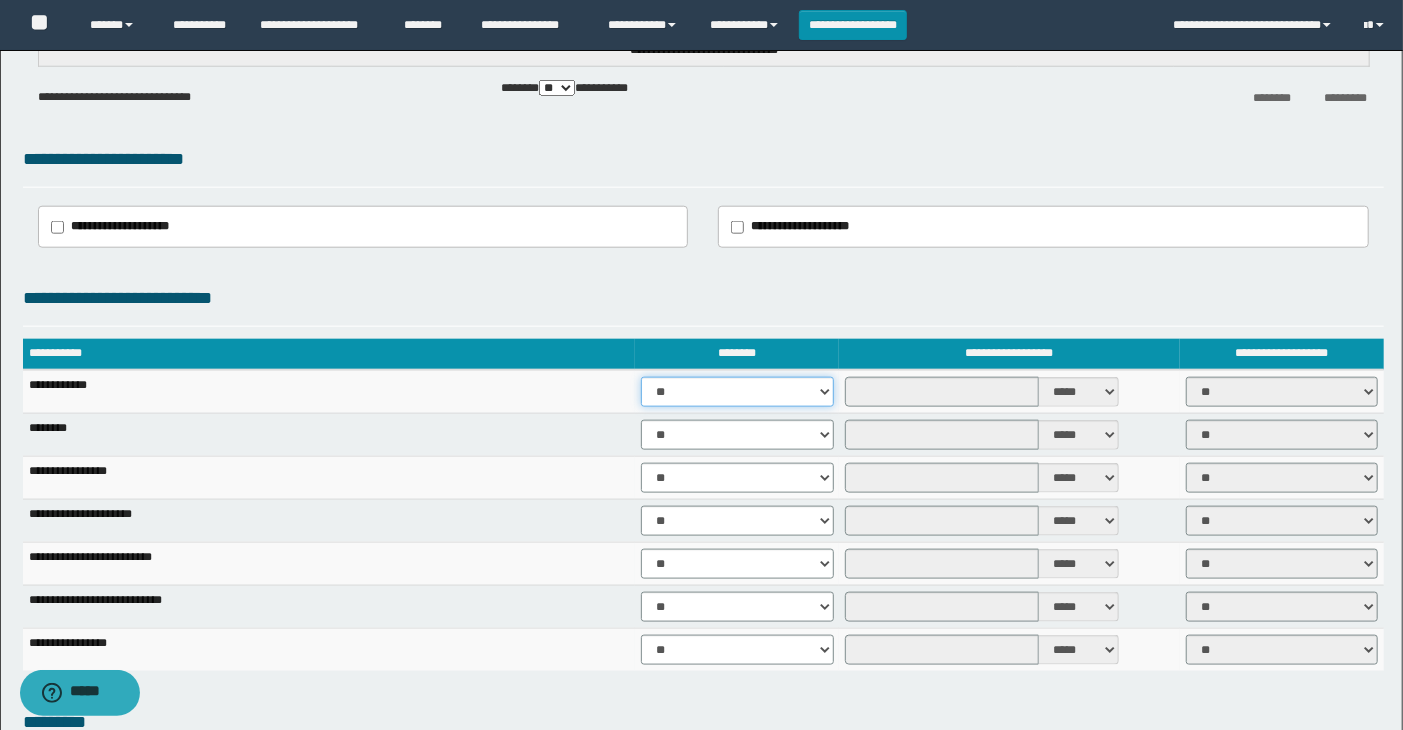 click on "**
**" at bounding box center (737, 392) 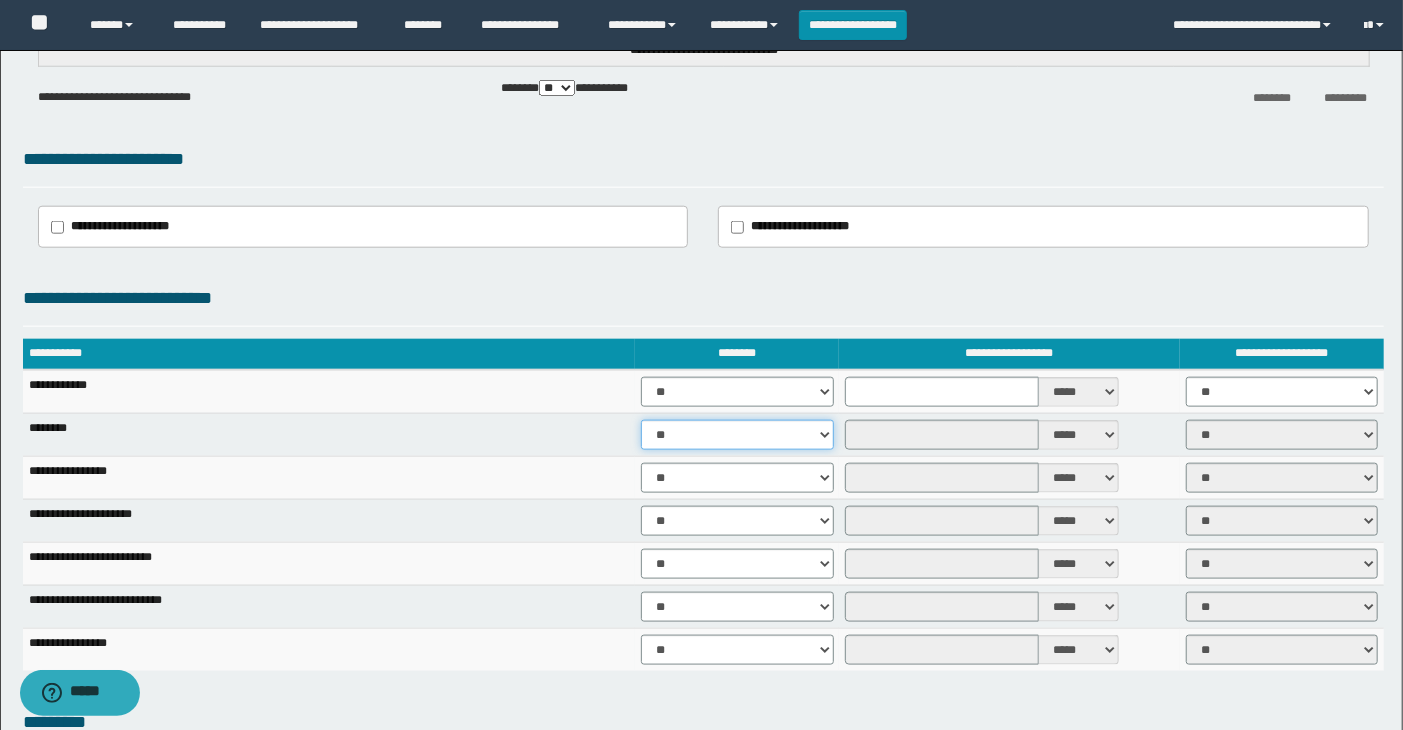 click on "**
**" at bounding box center (737, 435) 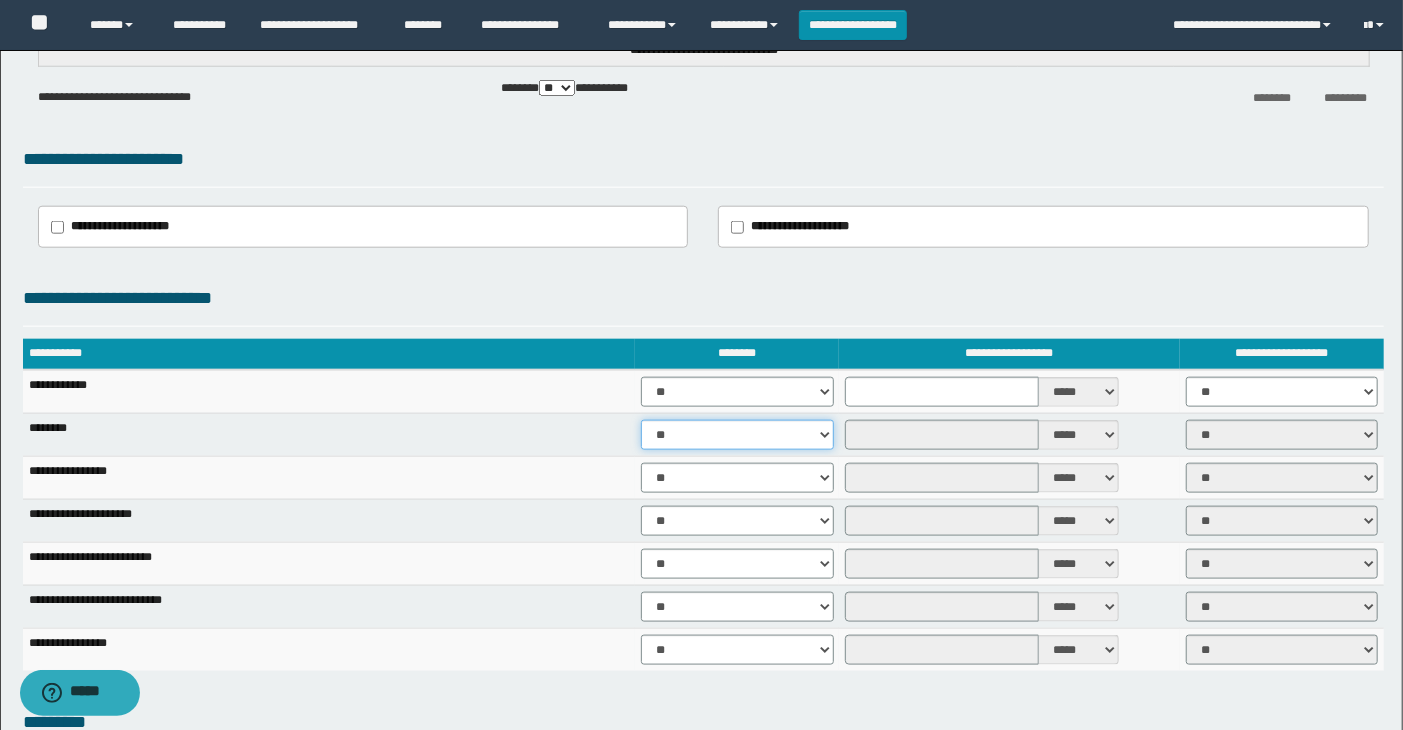 click on "**
**" at bounding box center (737, 435) 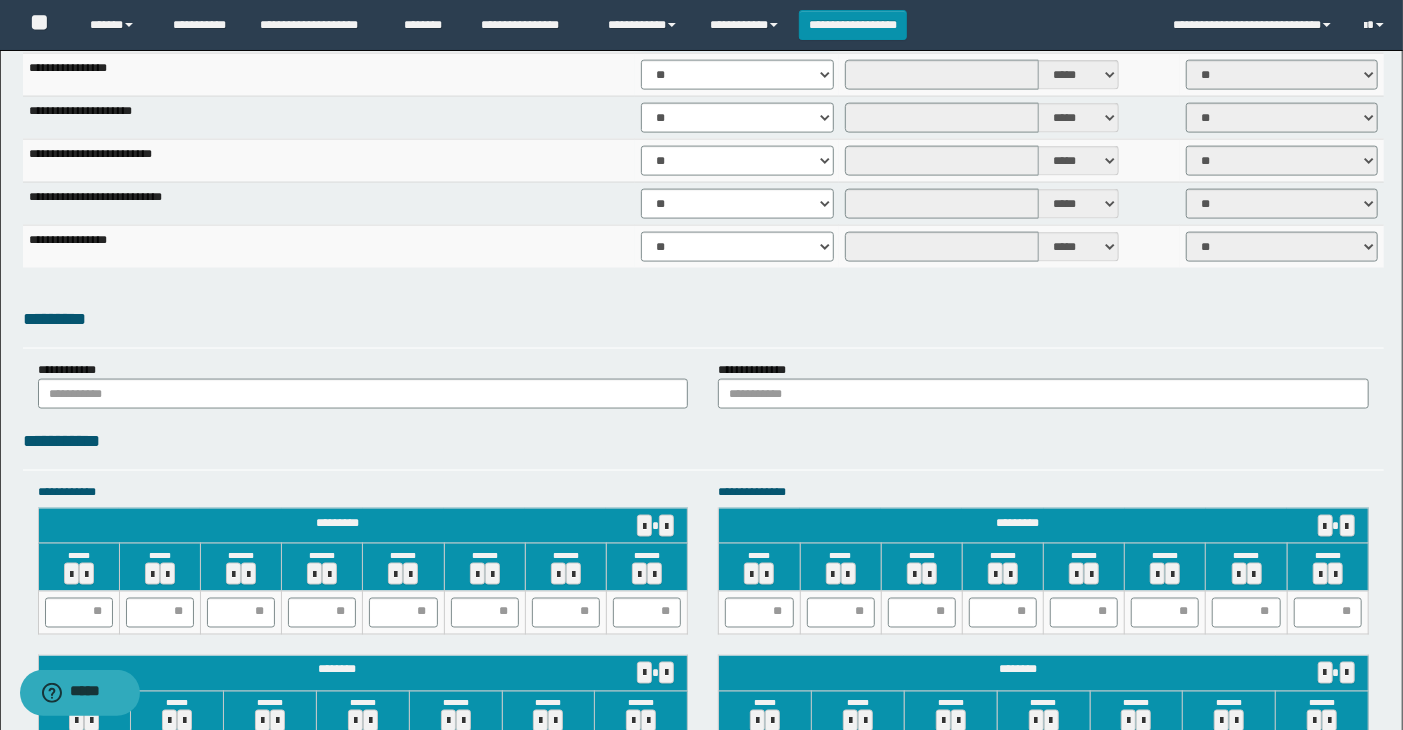 scroll, scrollTop: 1555, scrollLeft: 0, axis: vertical 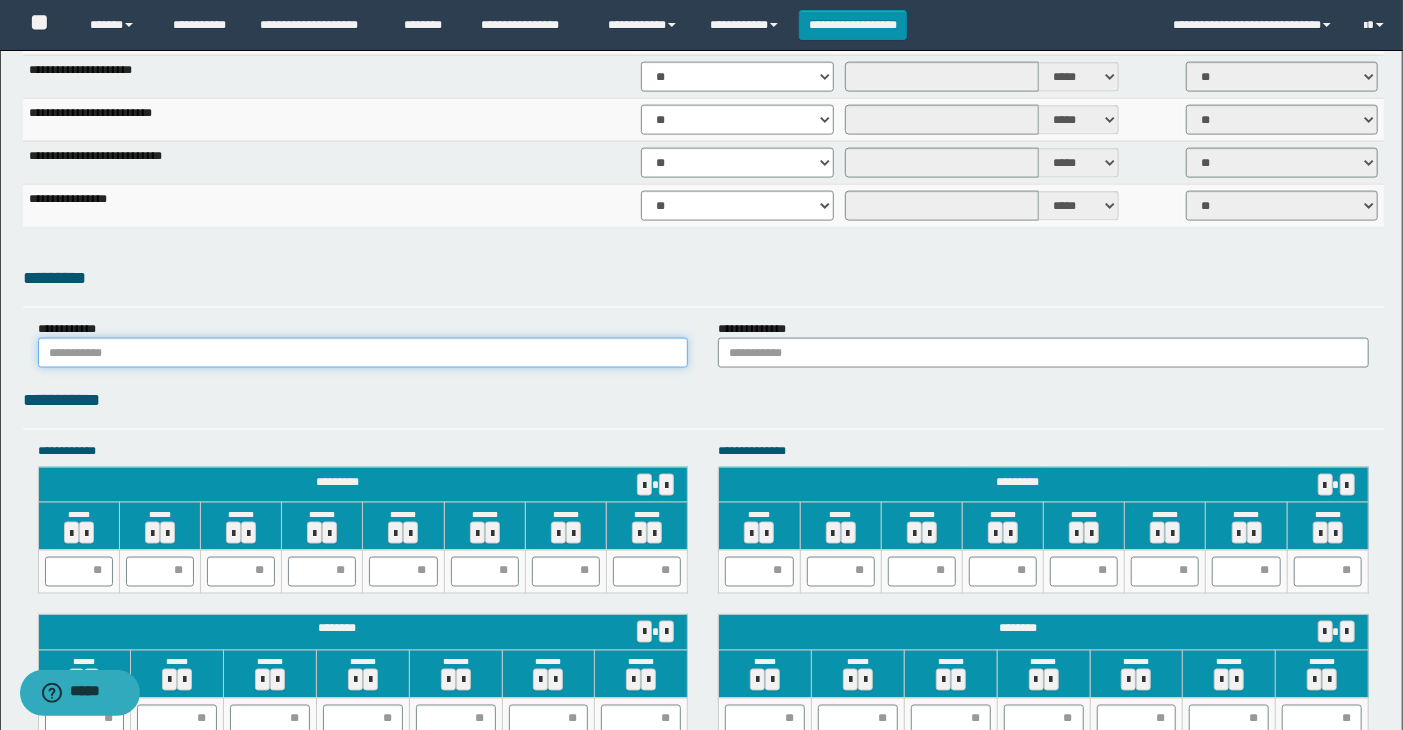 click at bounding box center (363, 353) 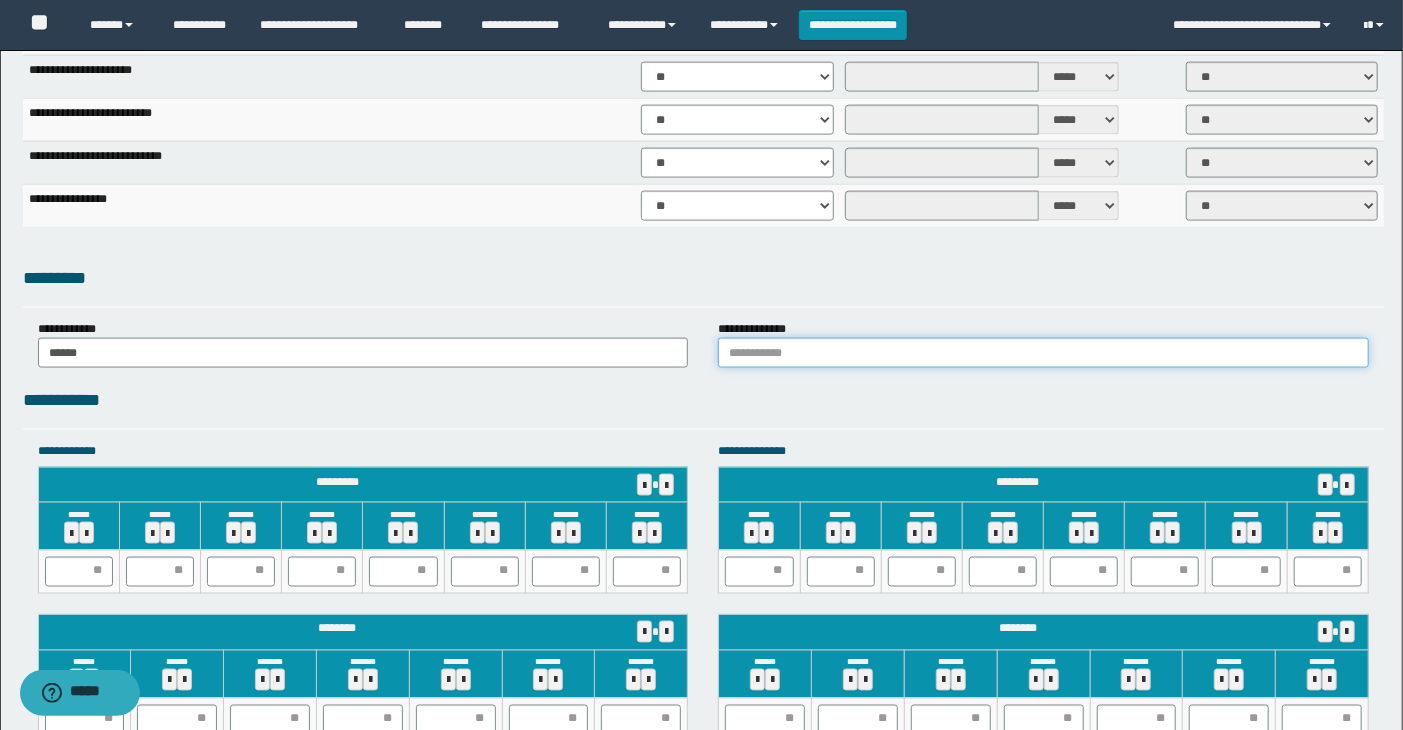 click at bounding box center (1043, 353) 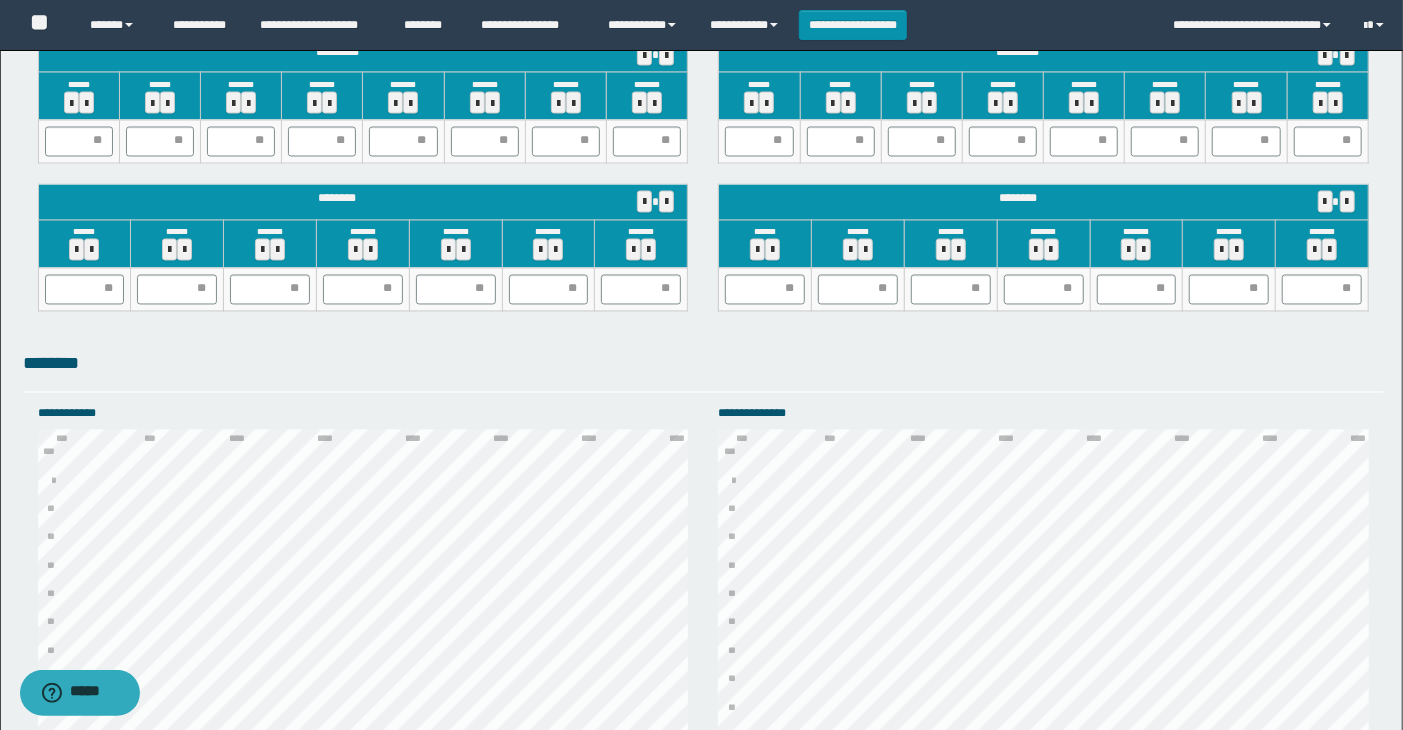 scroll, scrollTop: 1861, scrollLeft: 0, axis: vertical 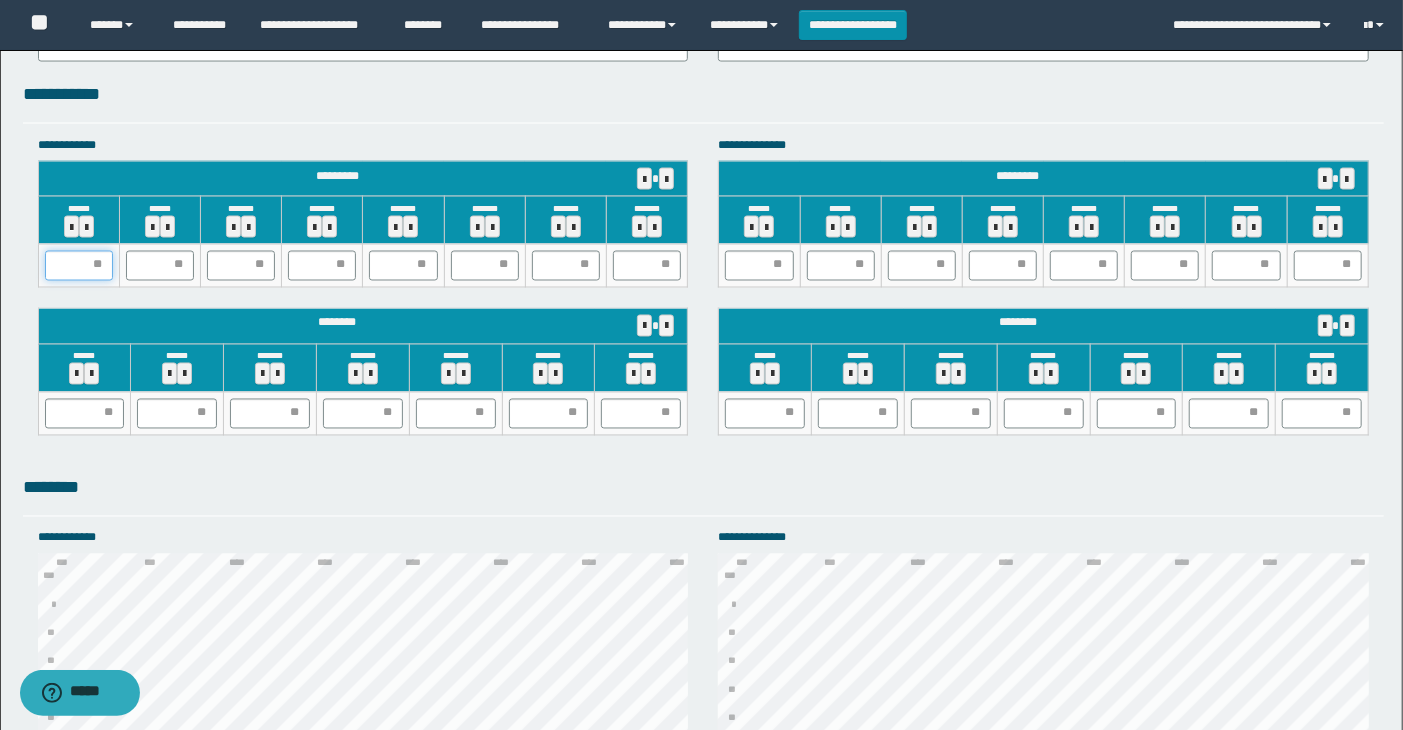 click at bounding box center [79, 266] 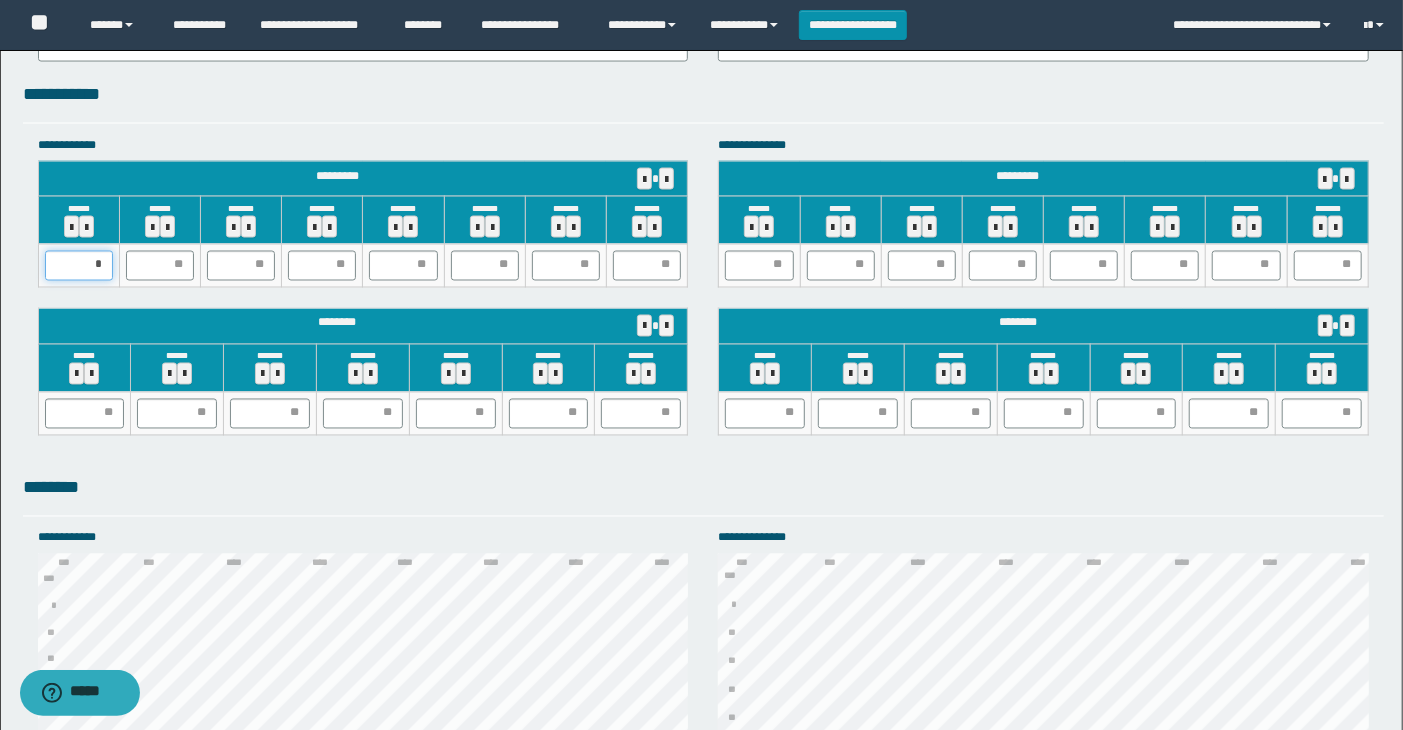 type on "**" 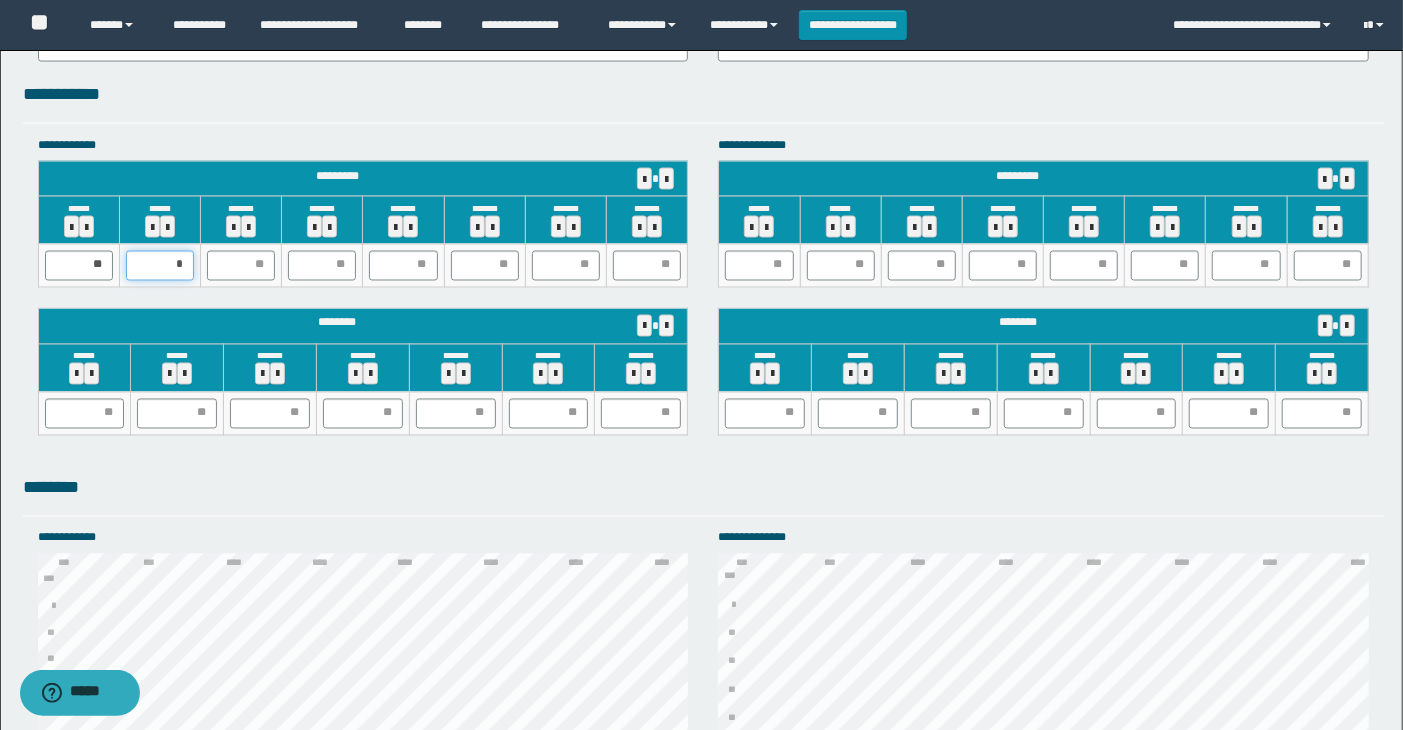 type on "**" 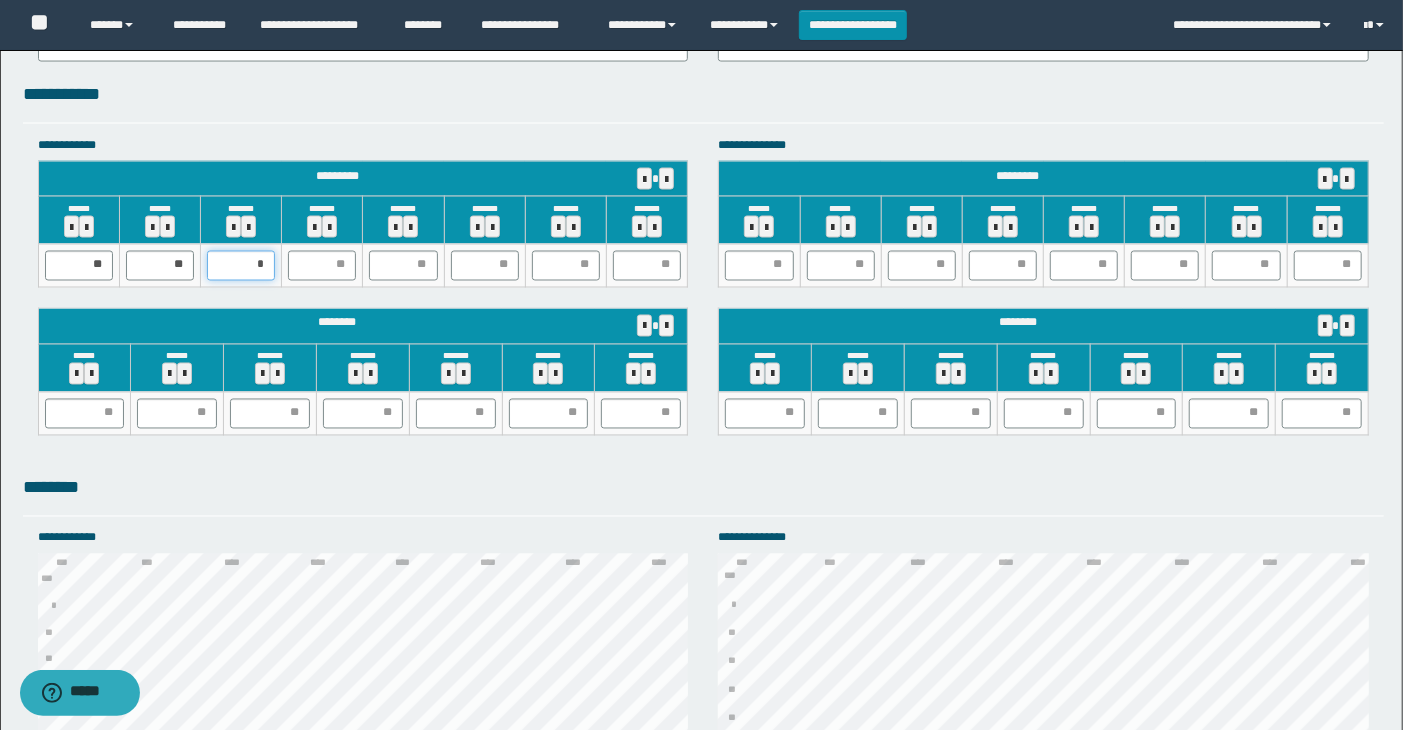 type on "**" 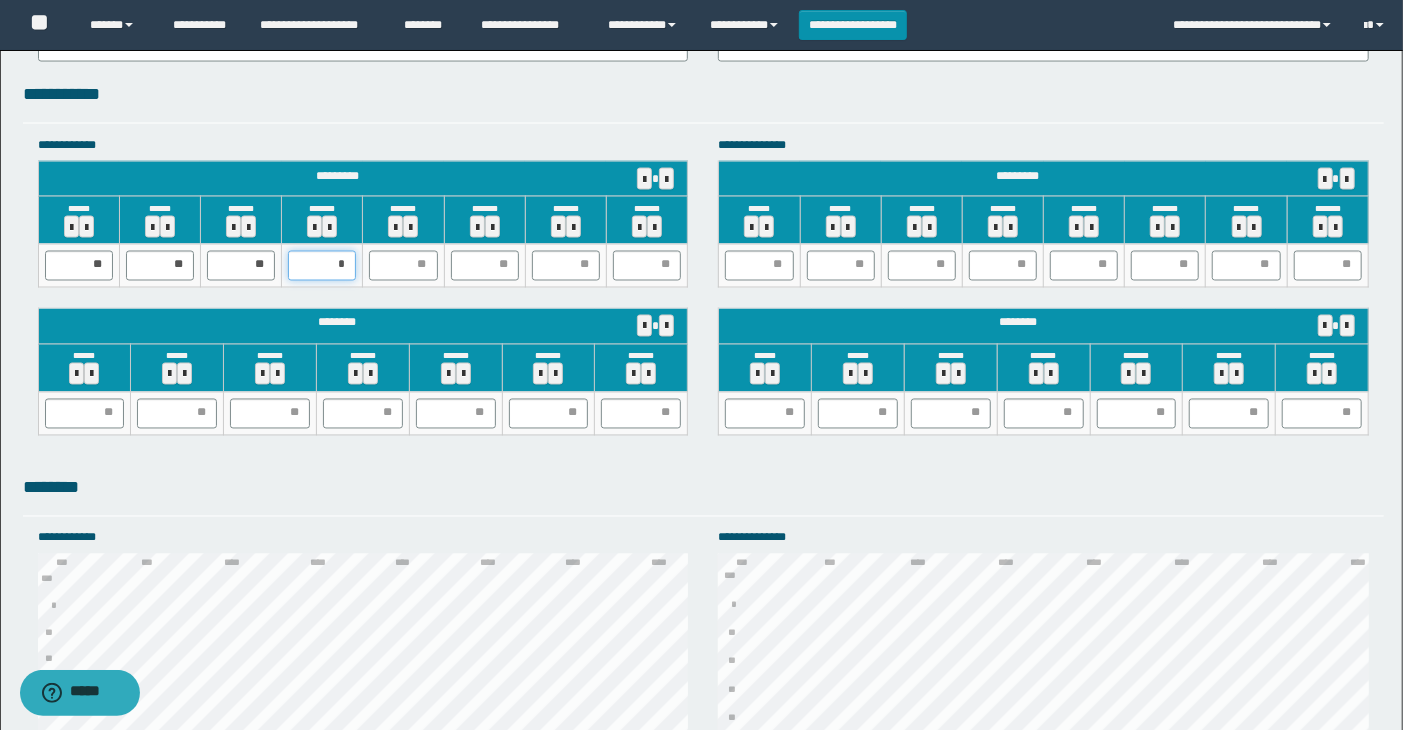 type on "**" 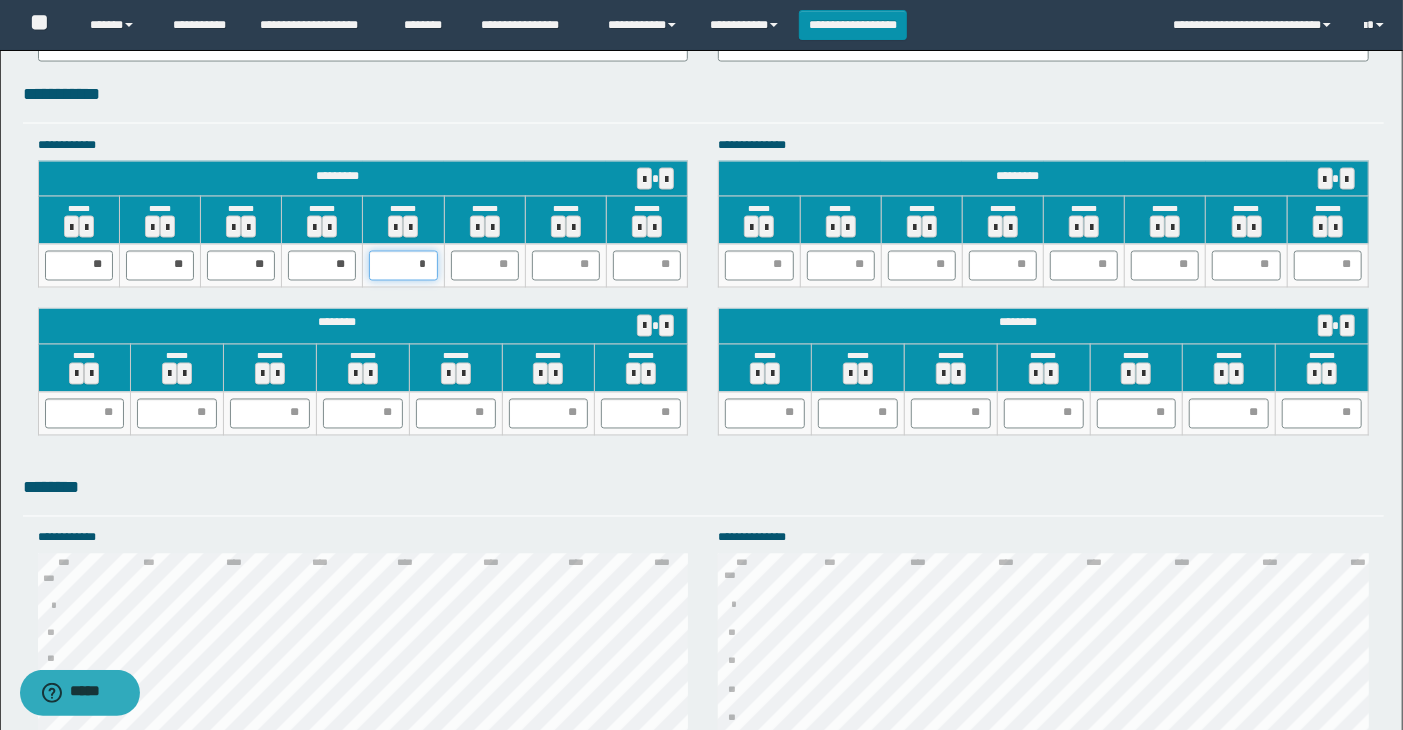 type on "**" 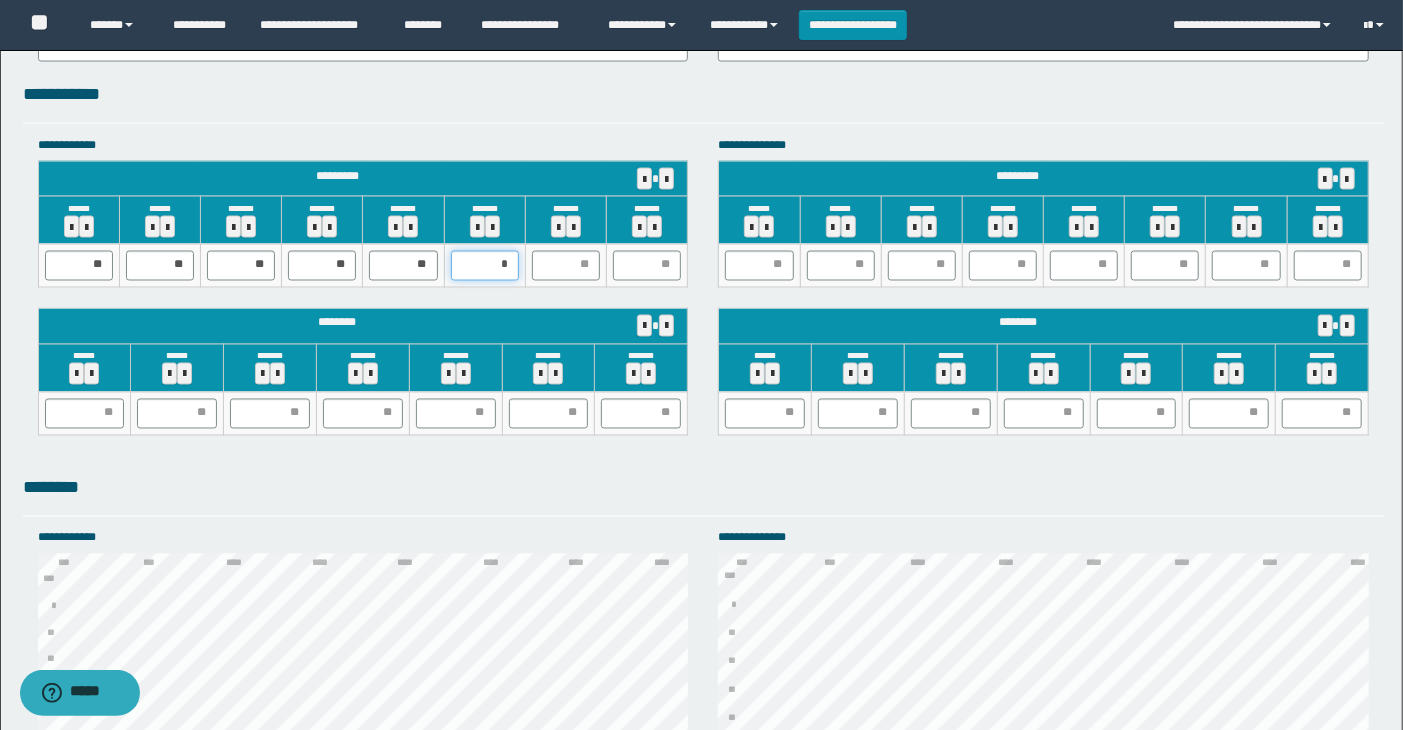 type on "**" 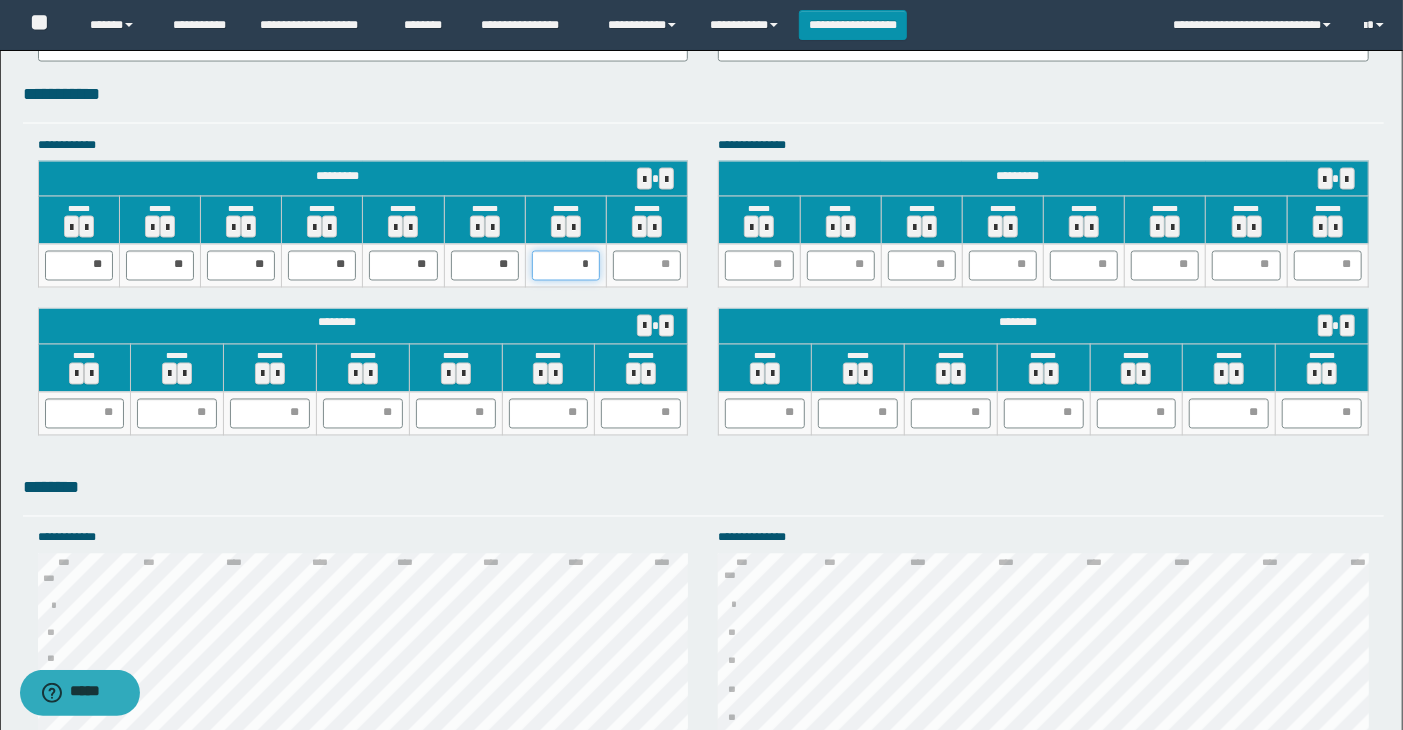 type on "**" 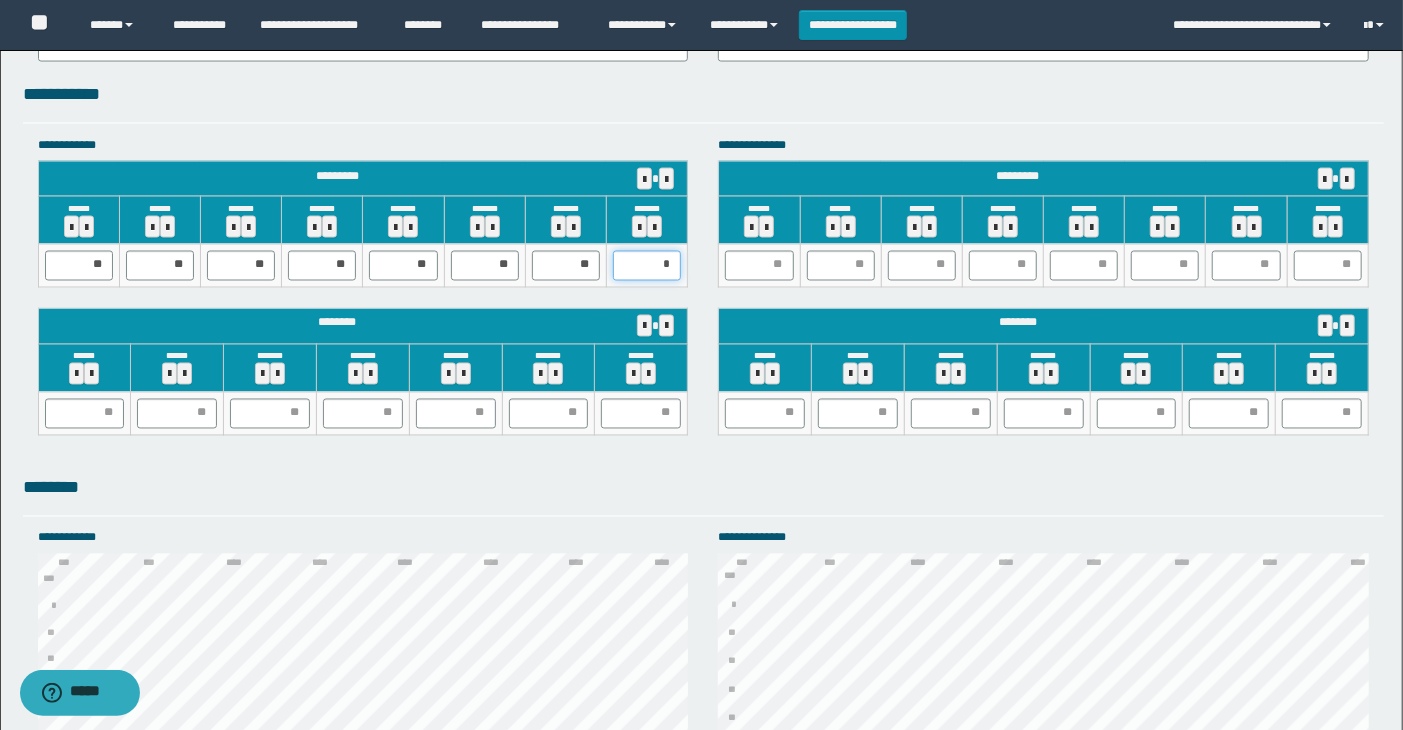 type on "**" 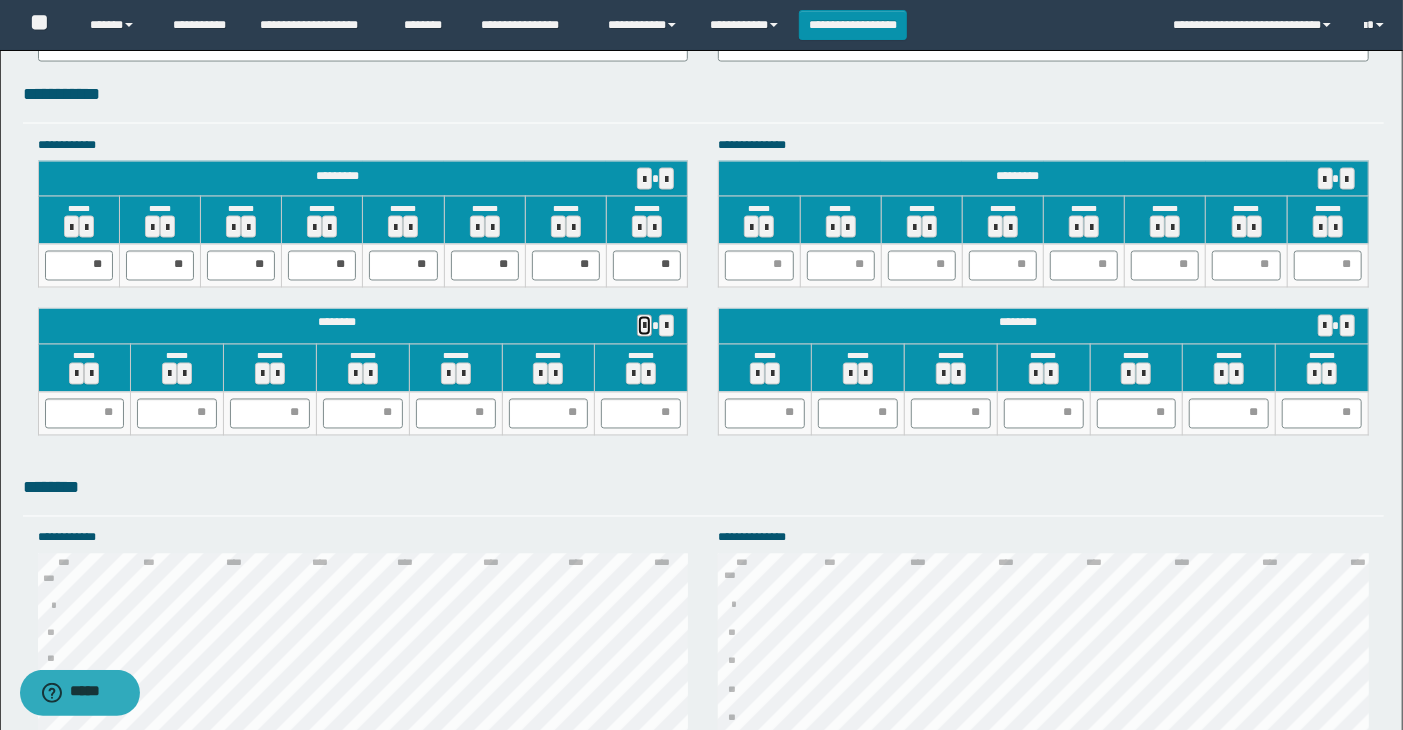 type 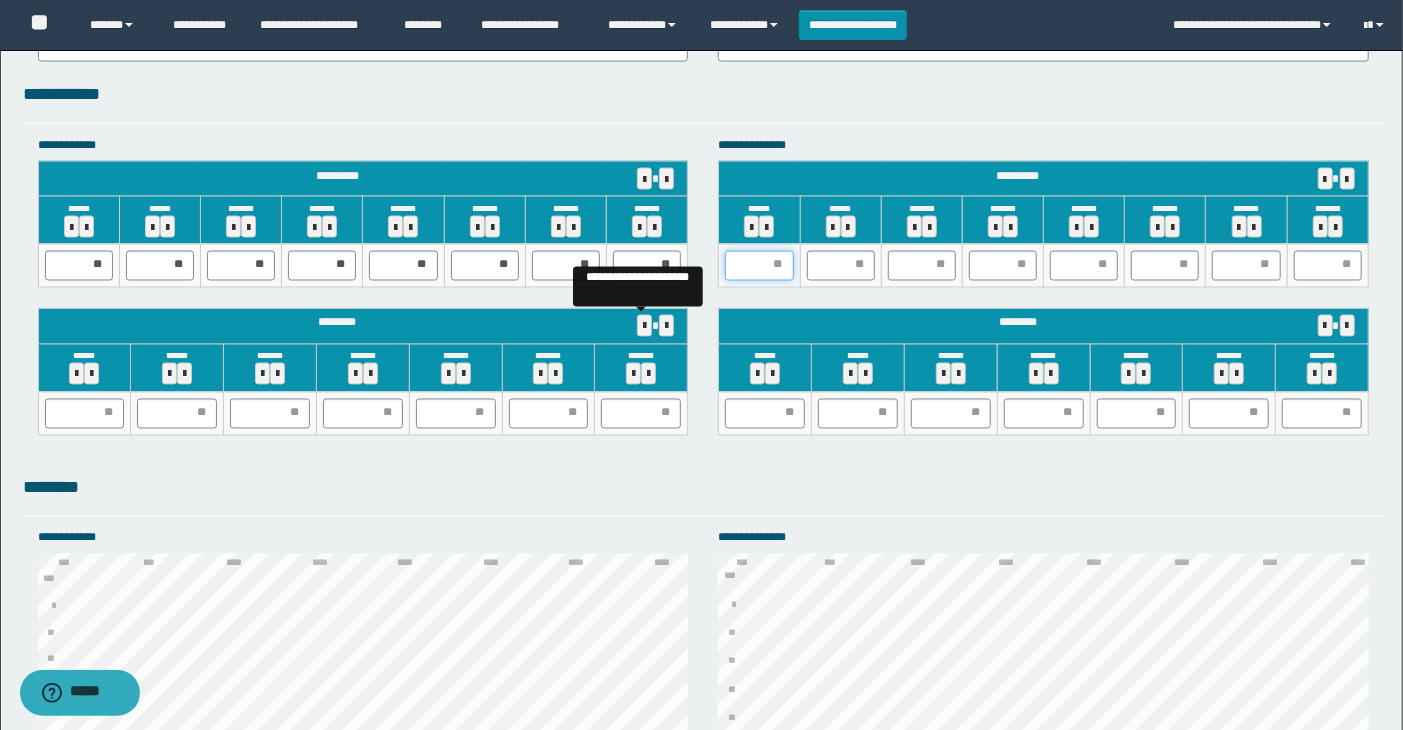 click at bounding box center (759, 266) 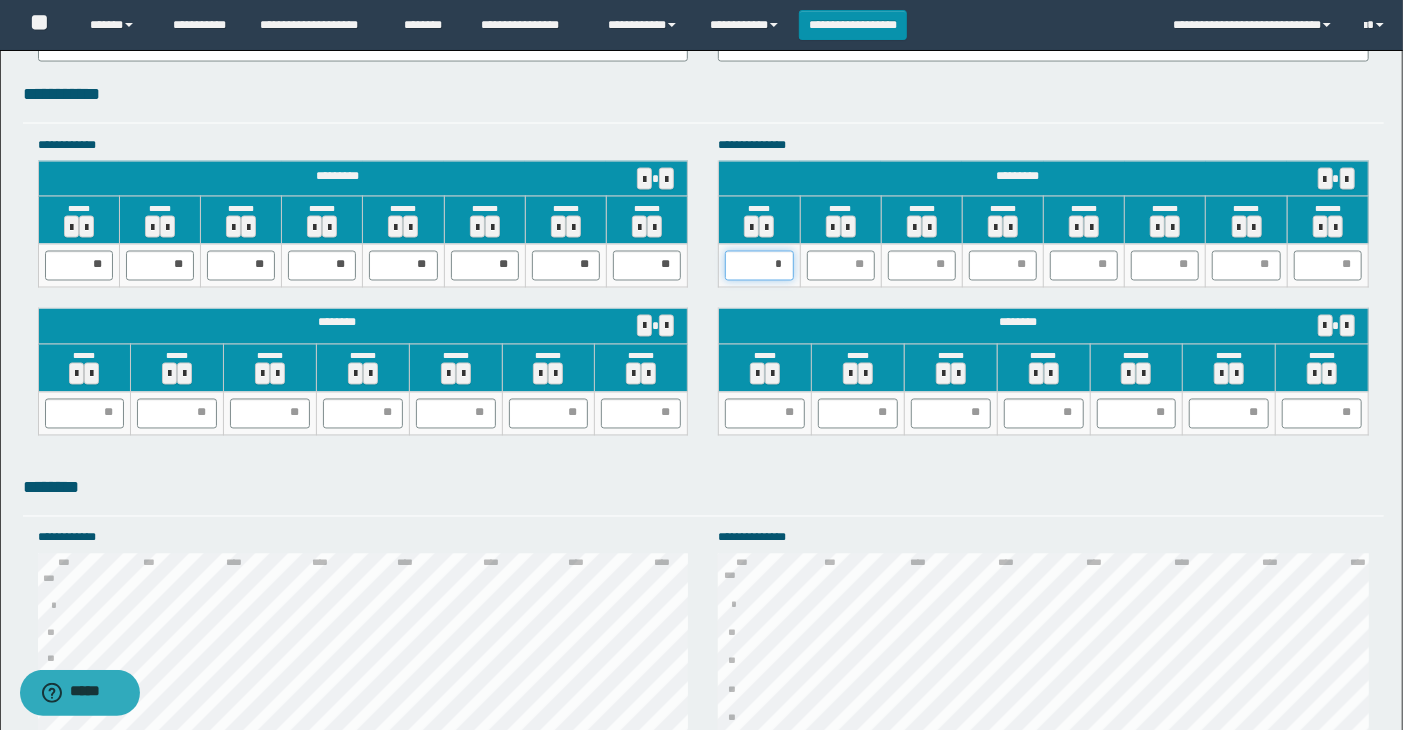 type on "**" 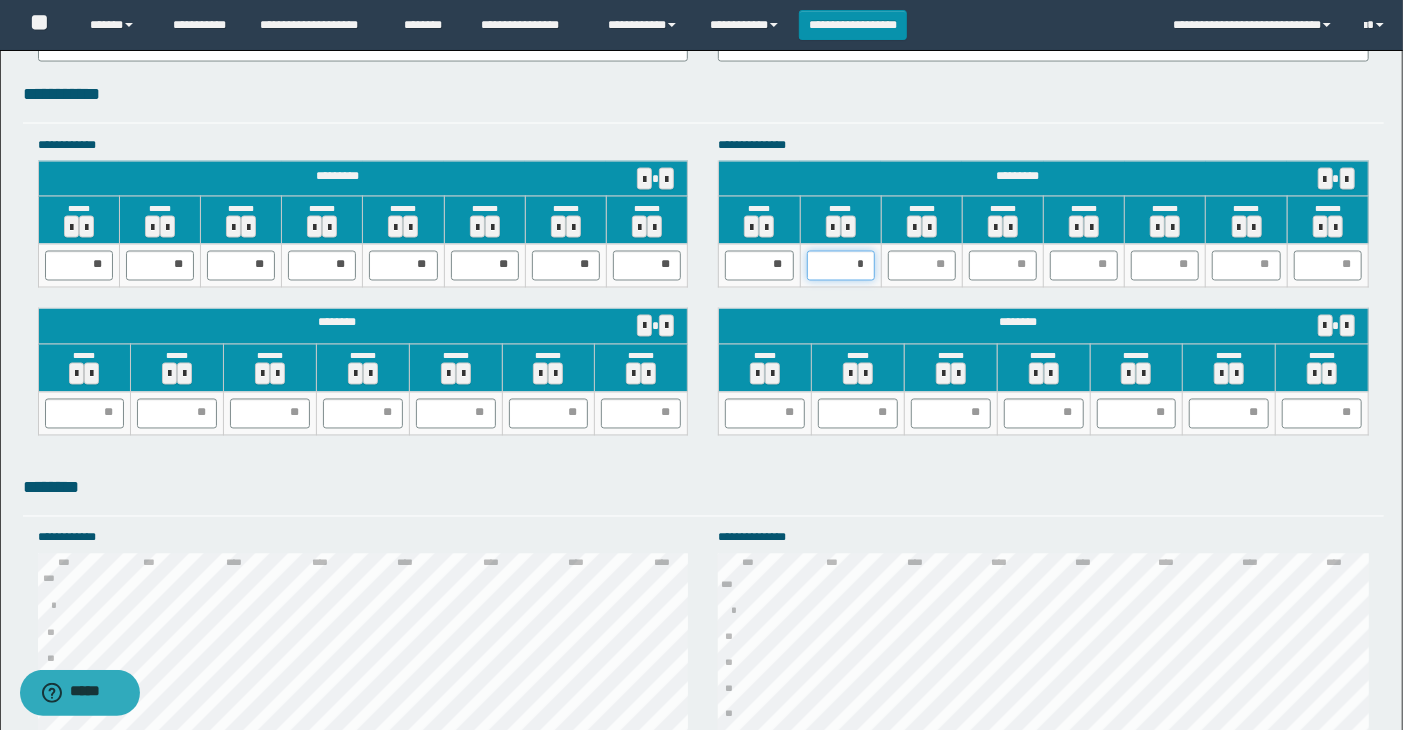 type on "**" 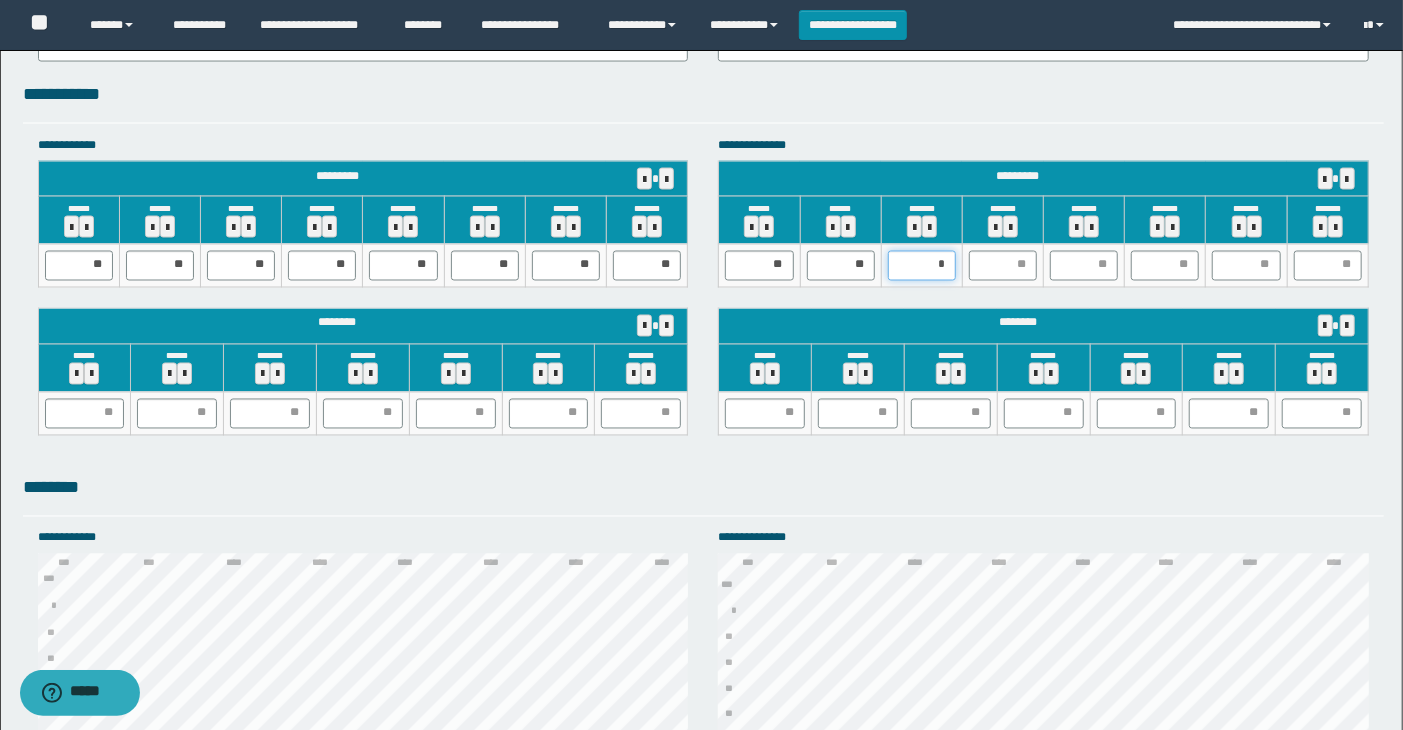 type on "**" 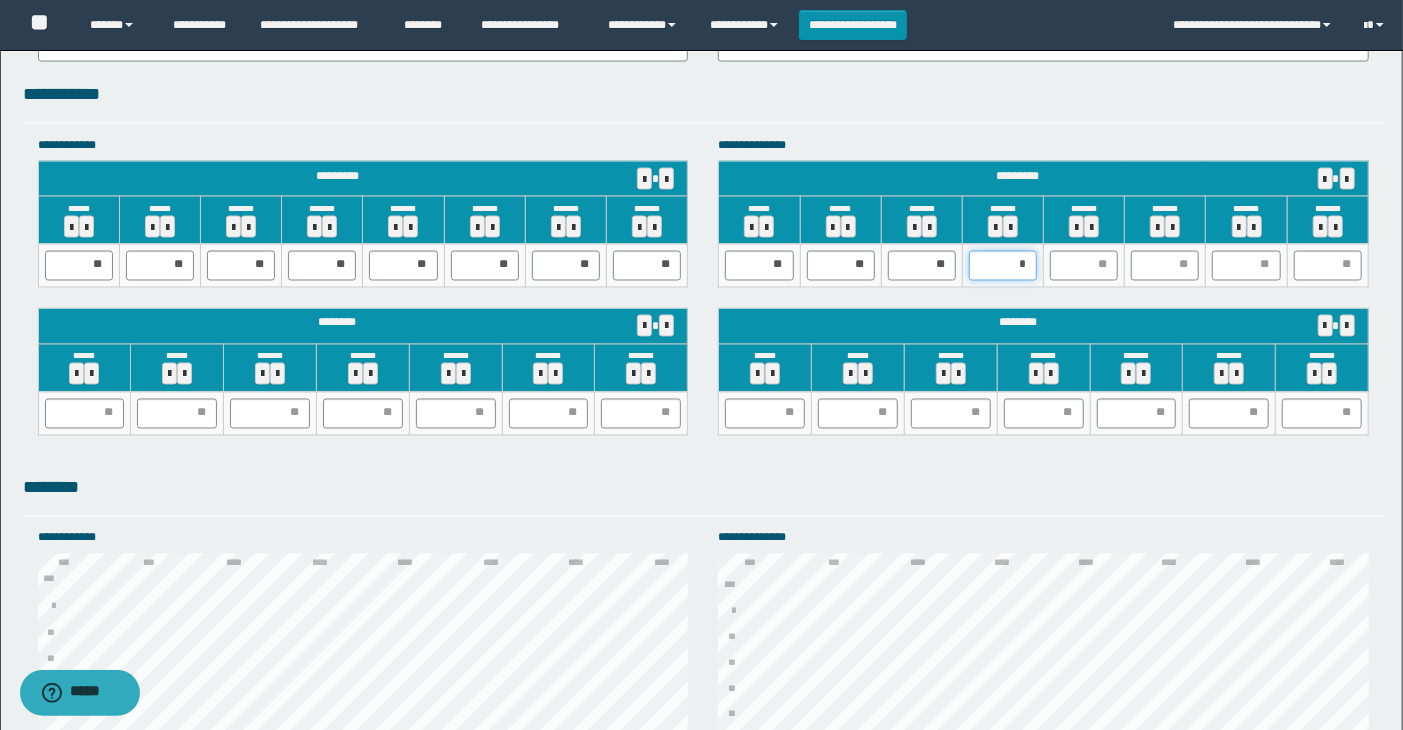 type on "**" 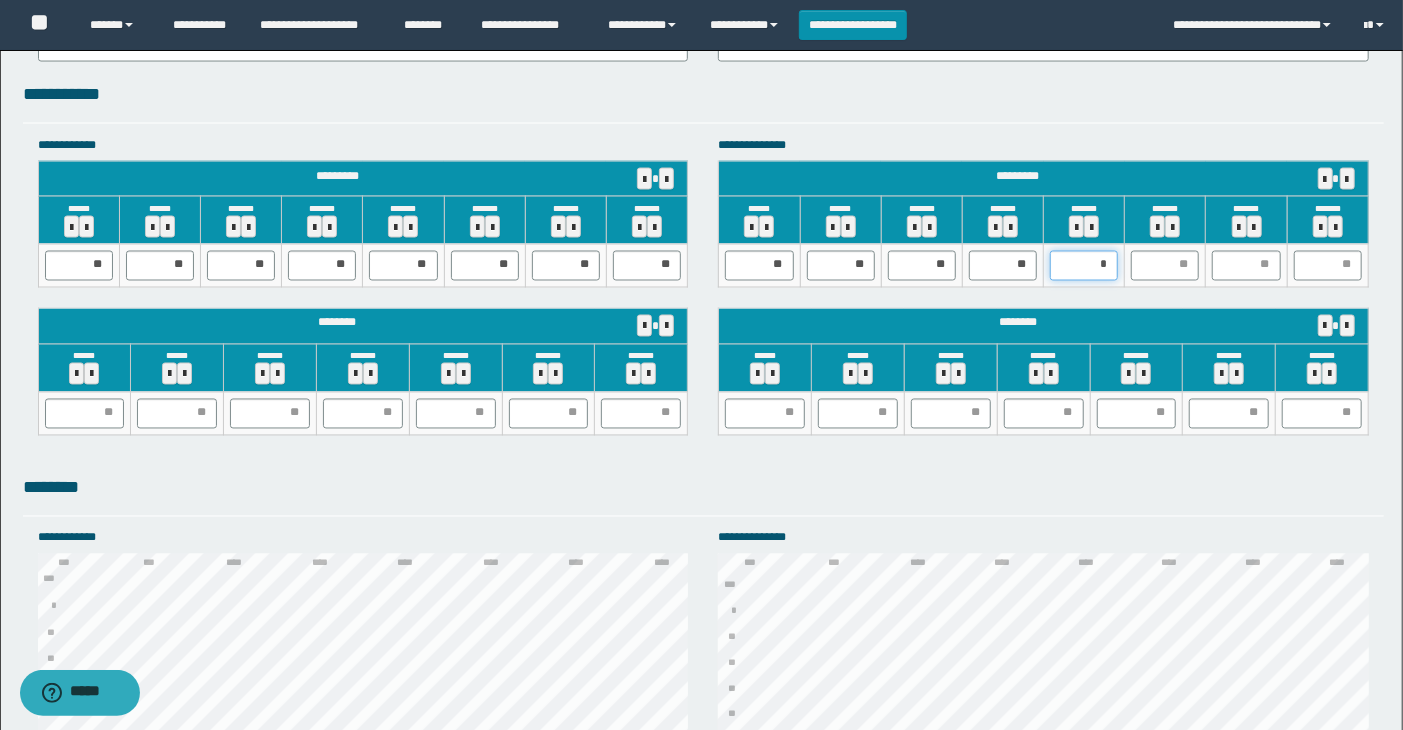 type on "**" 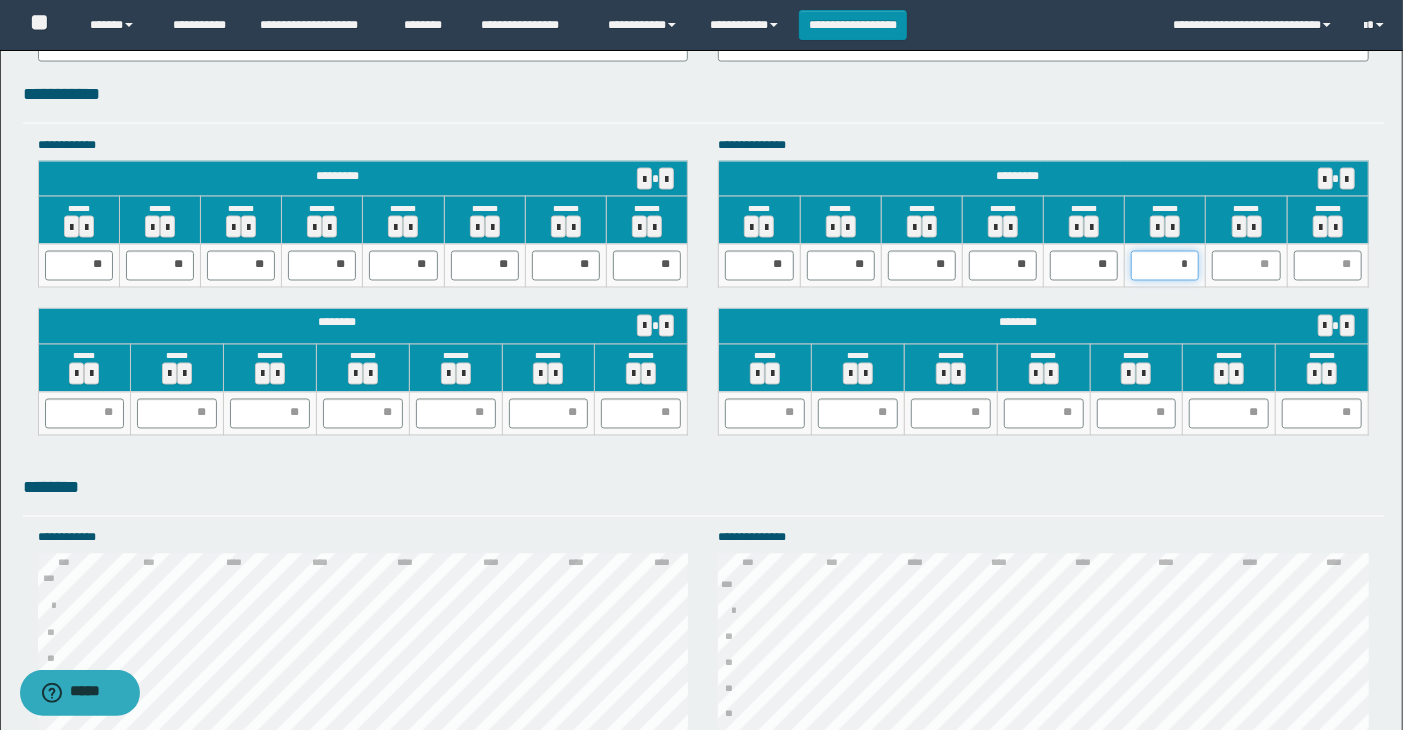 type on "**" 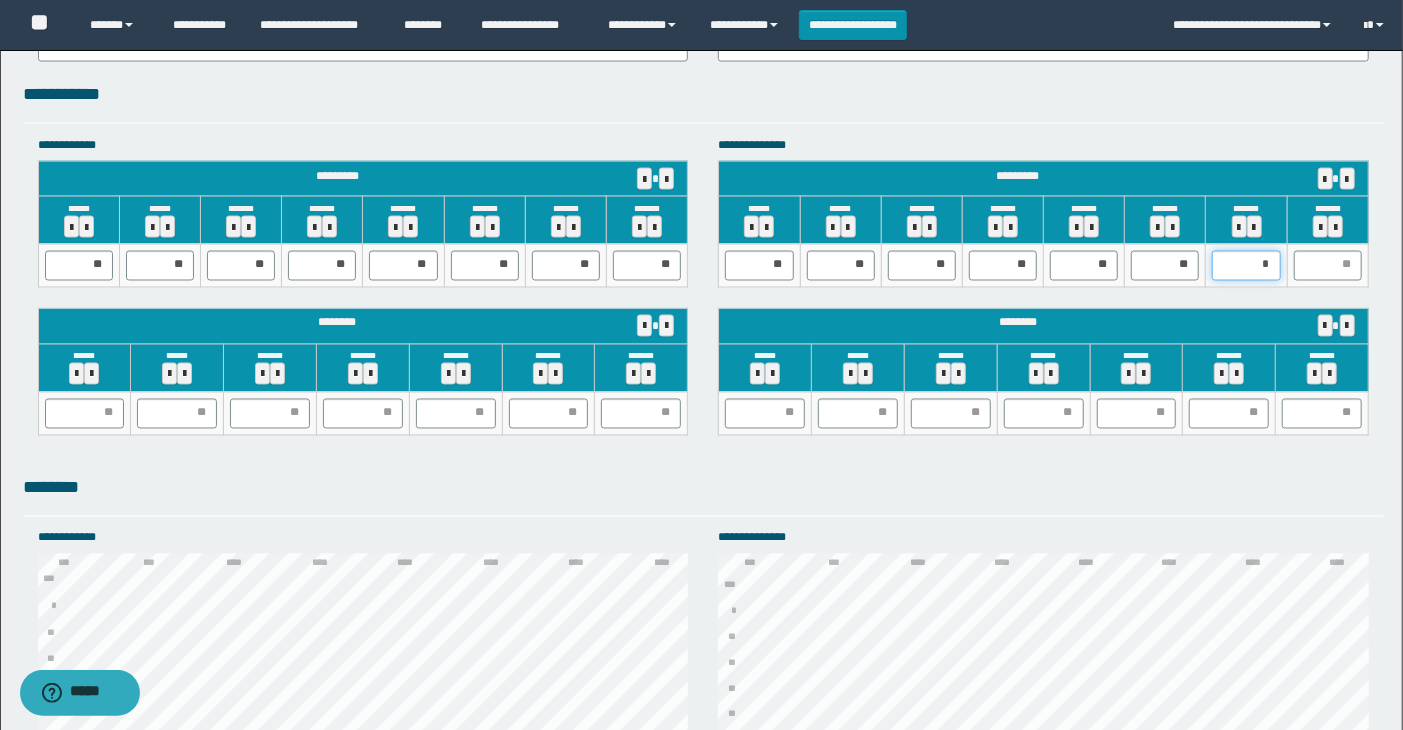 type on "**" 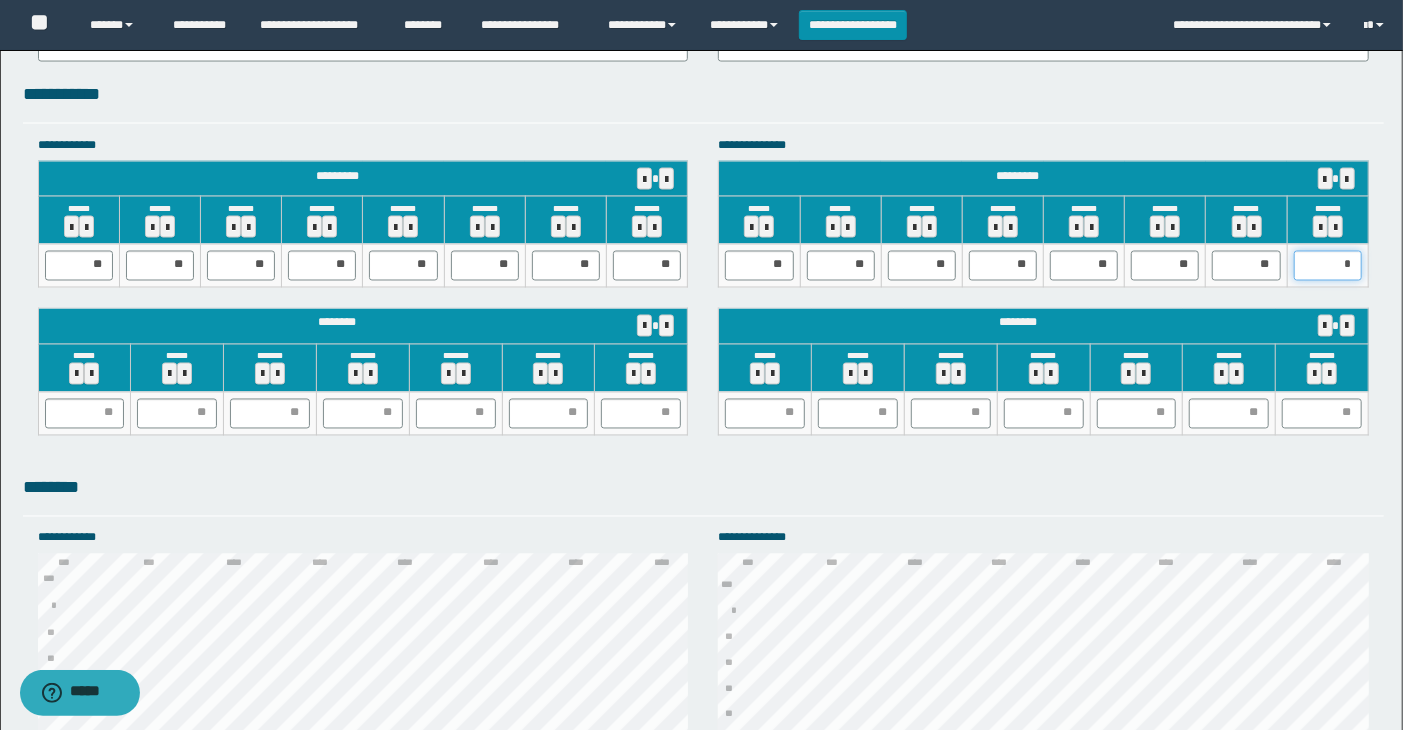 type on "**" 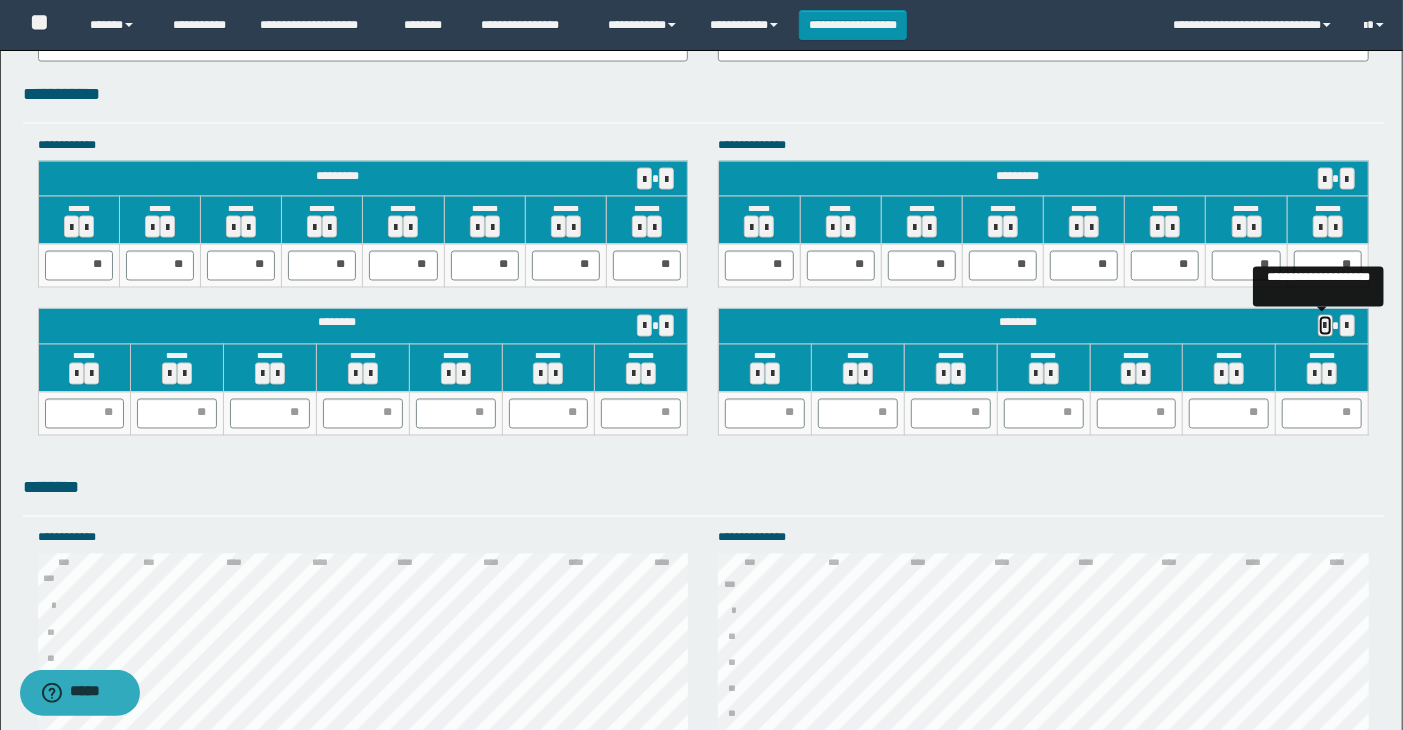 type 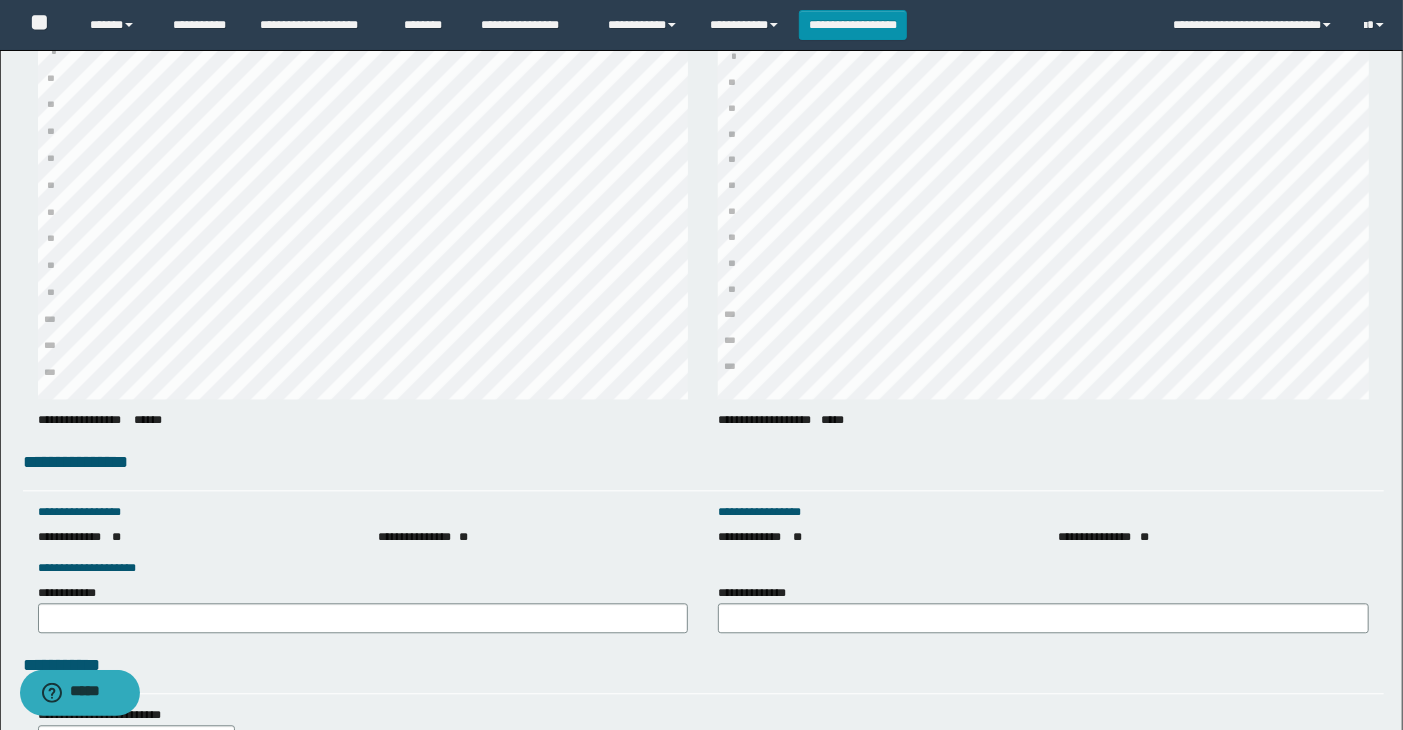 scroll, scrollTop: 2750, scrollLeft: 0, axis: vertical 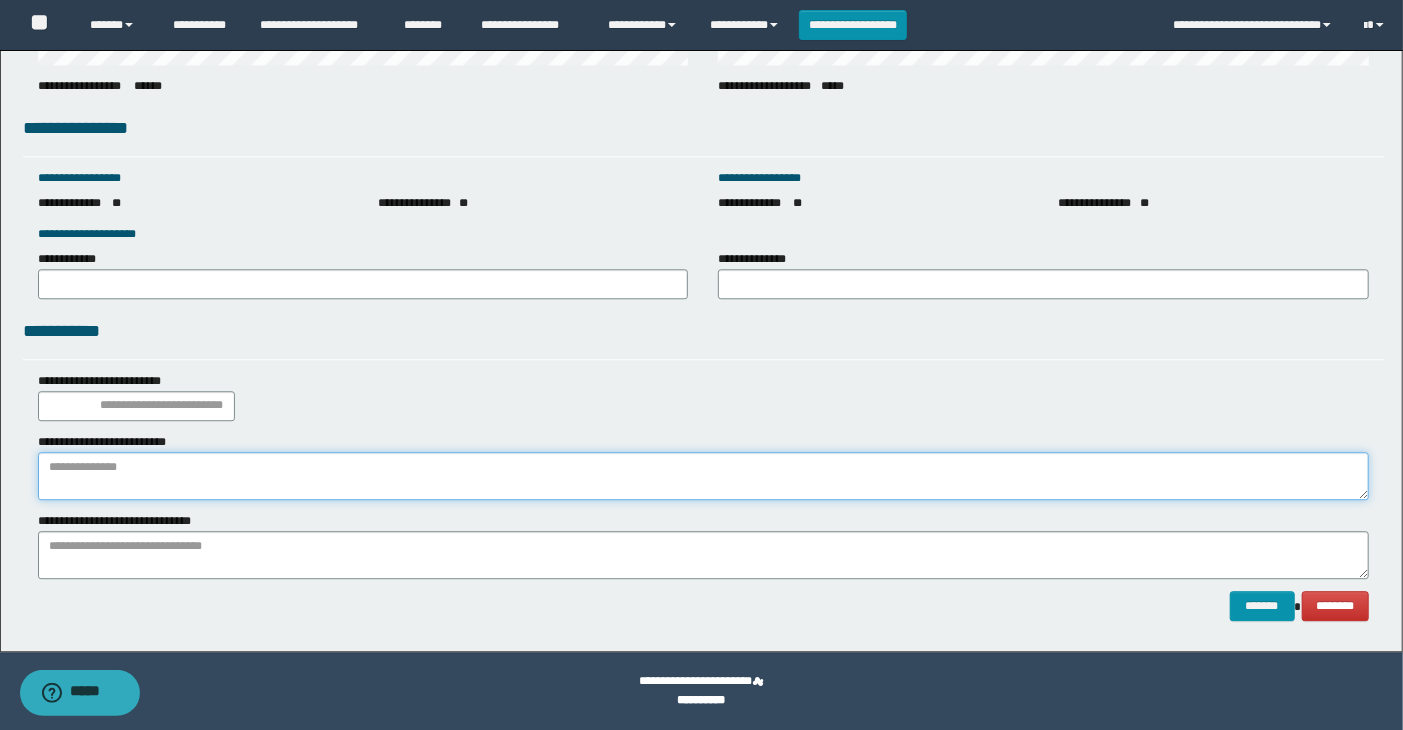 click at bounding box center (704, 476) 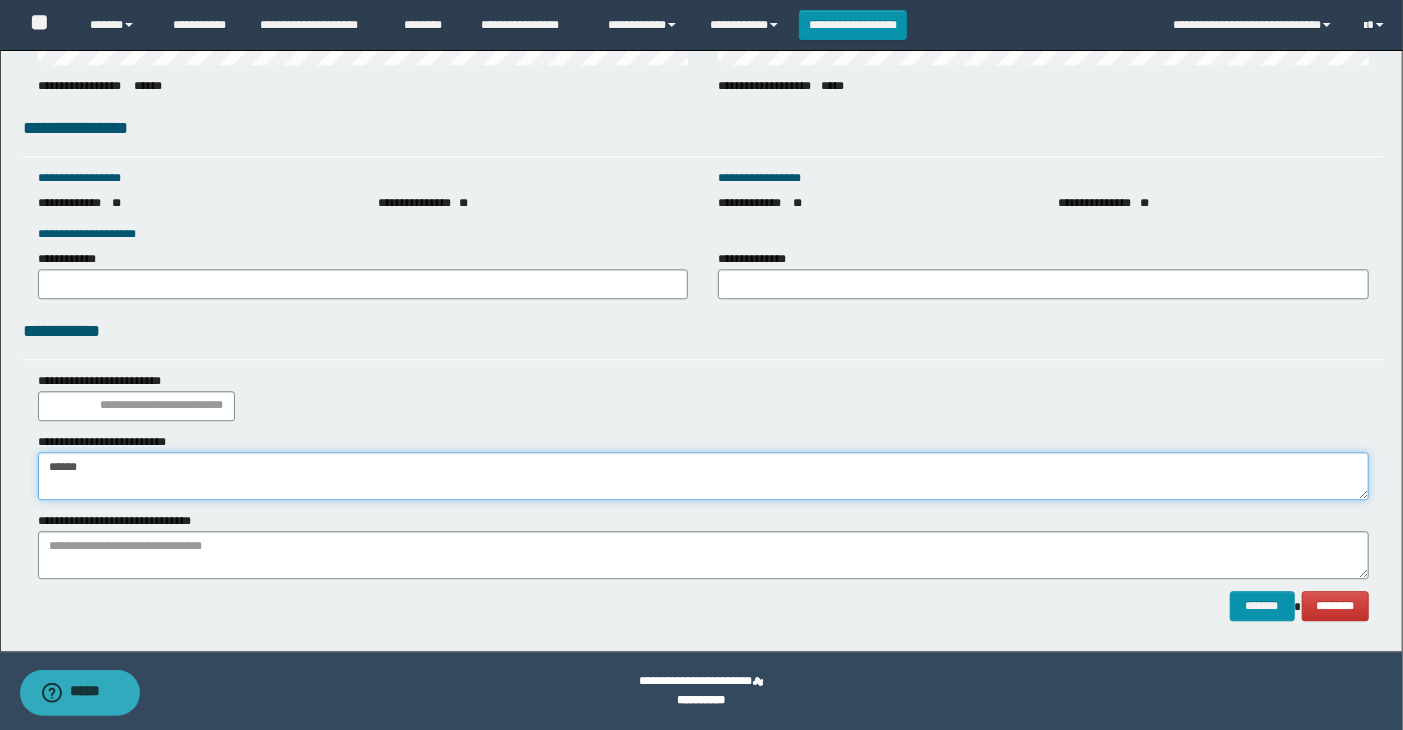 type on "******" 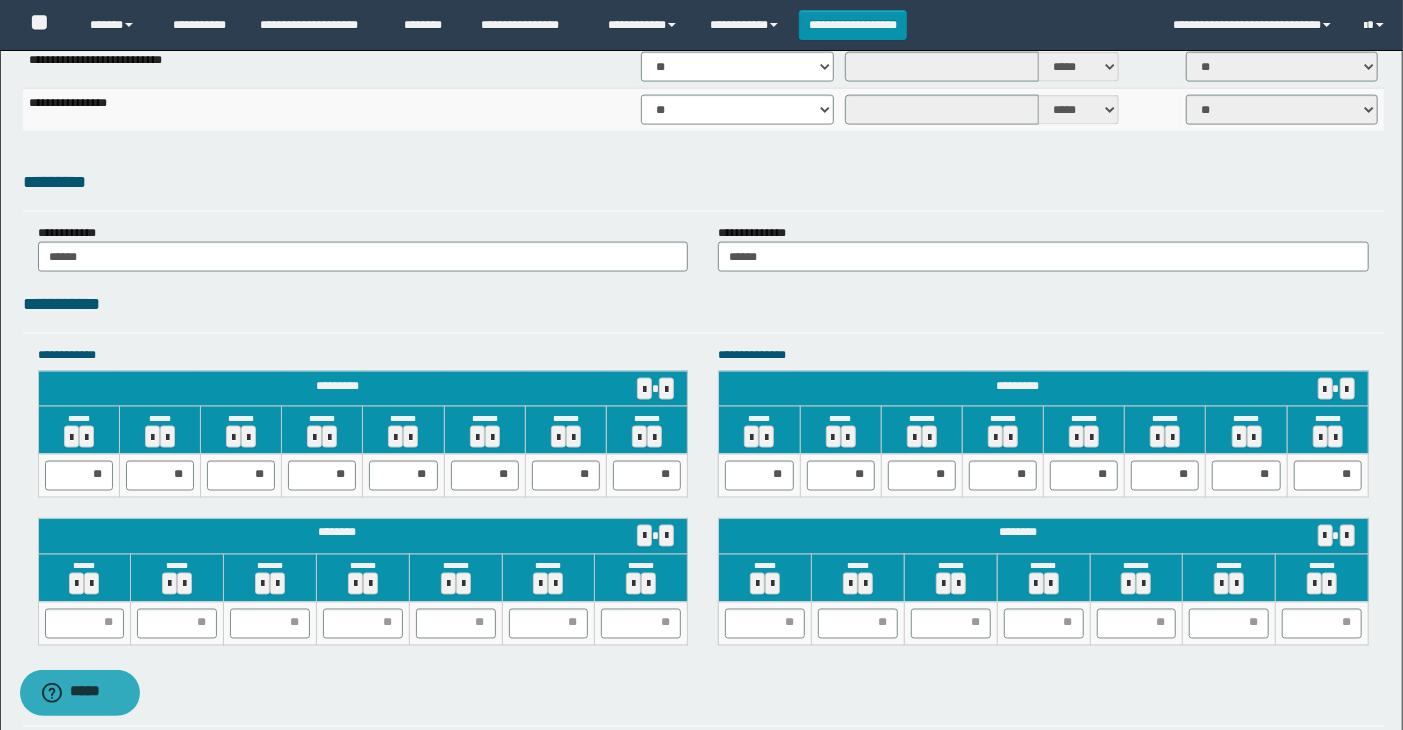 type on "**********" 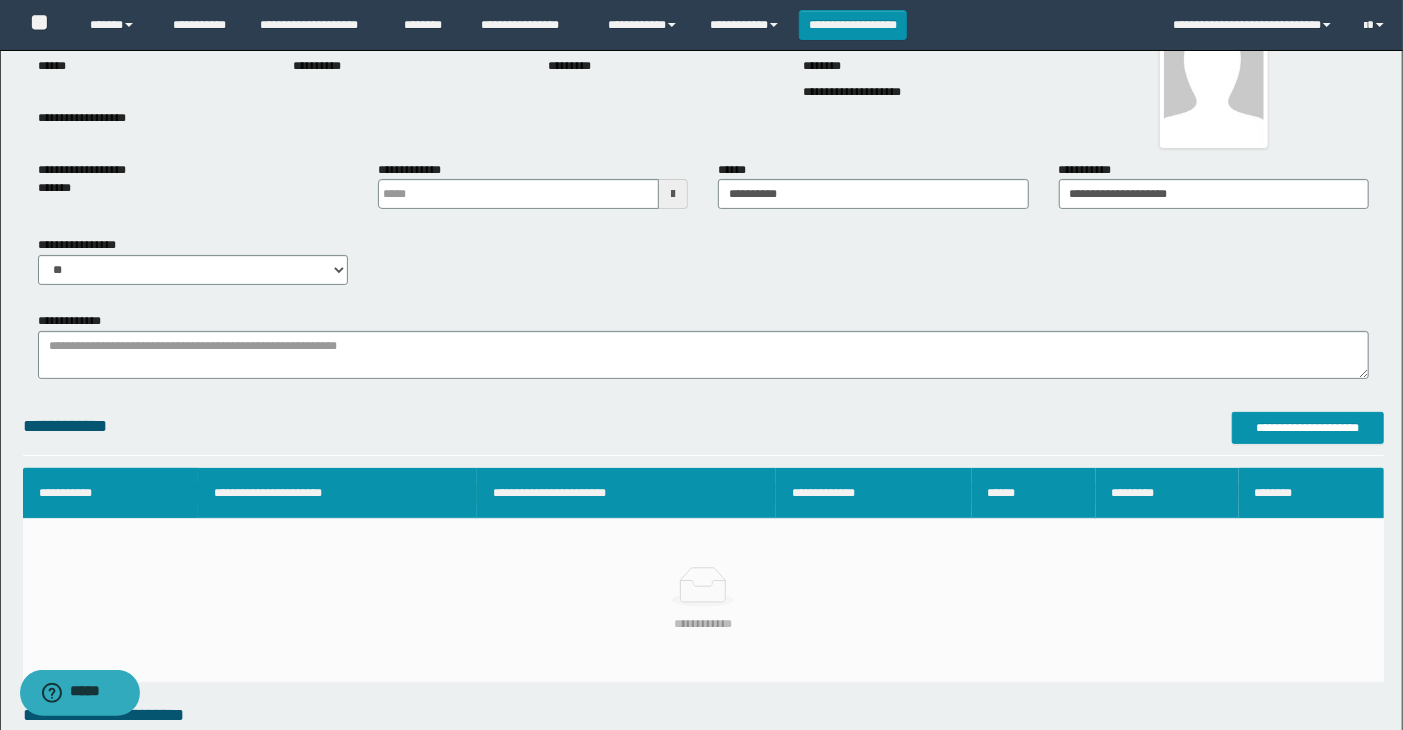 scroll, scrollTop: 0, scrollLeft: 0, axis: both 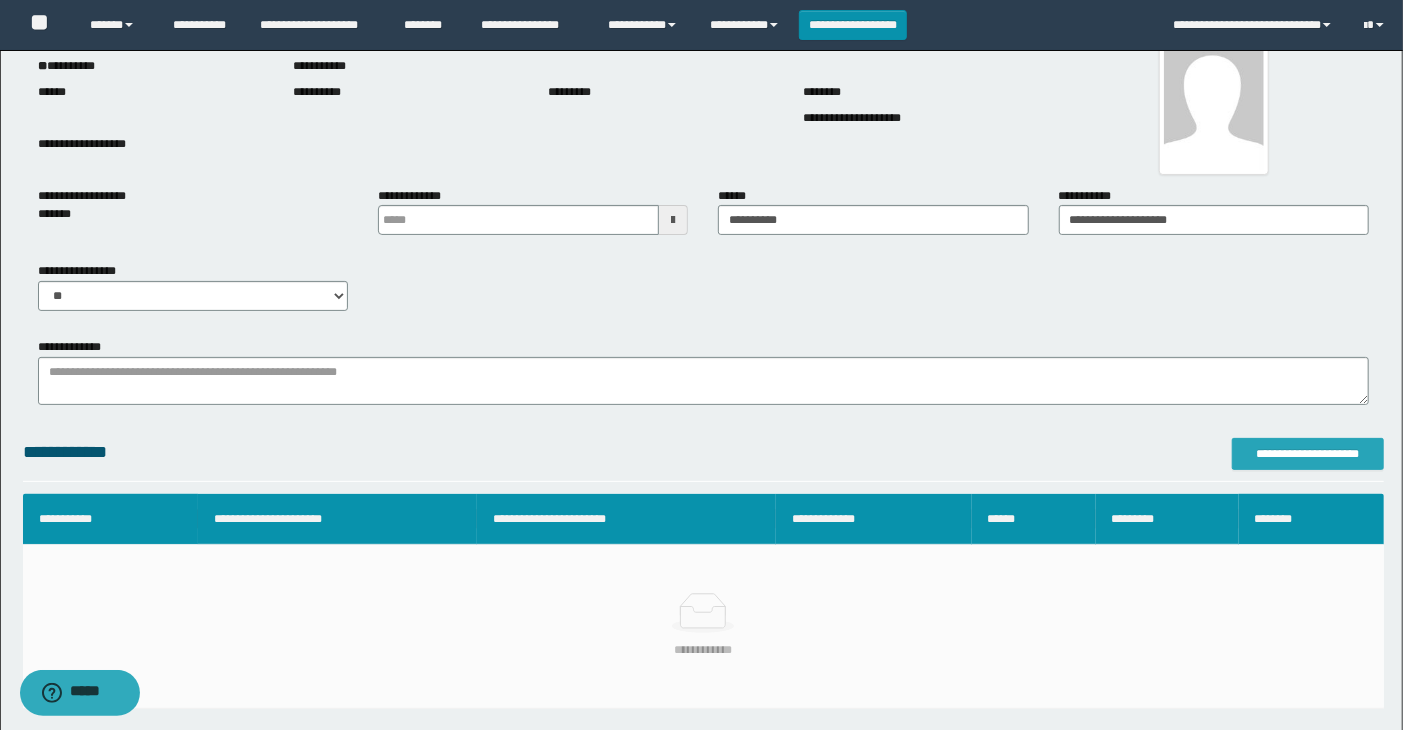 click on "**********" at bounding box center (1308, 454) 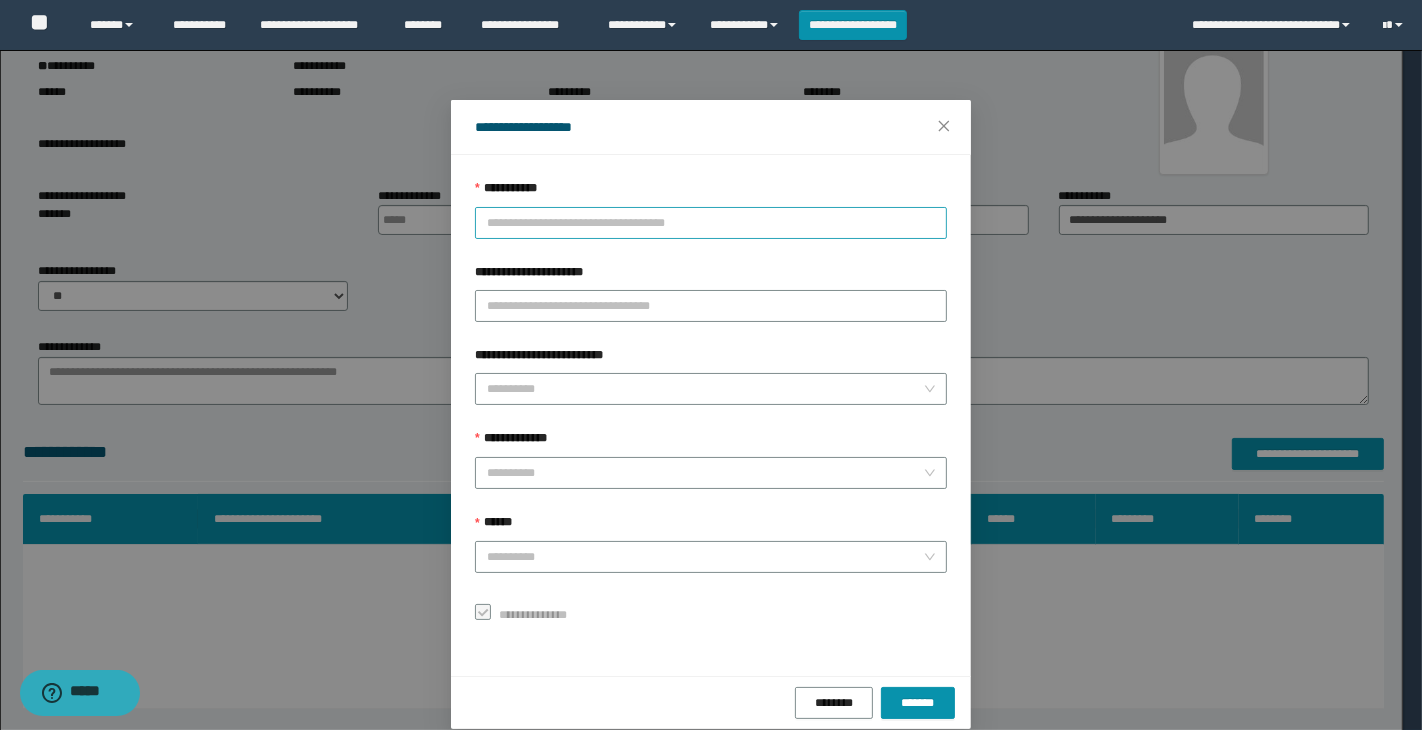 click on "**********" at bounding box center (711, 223) 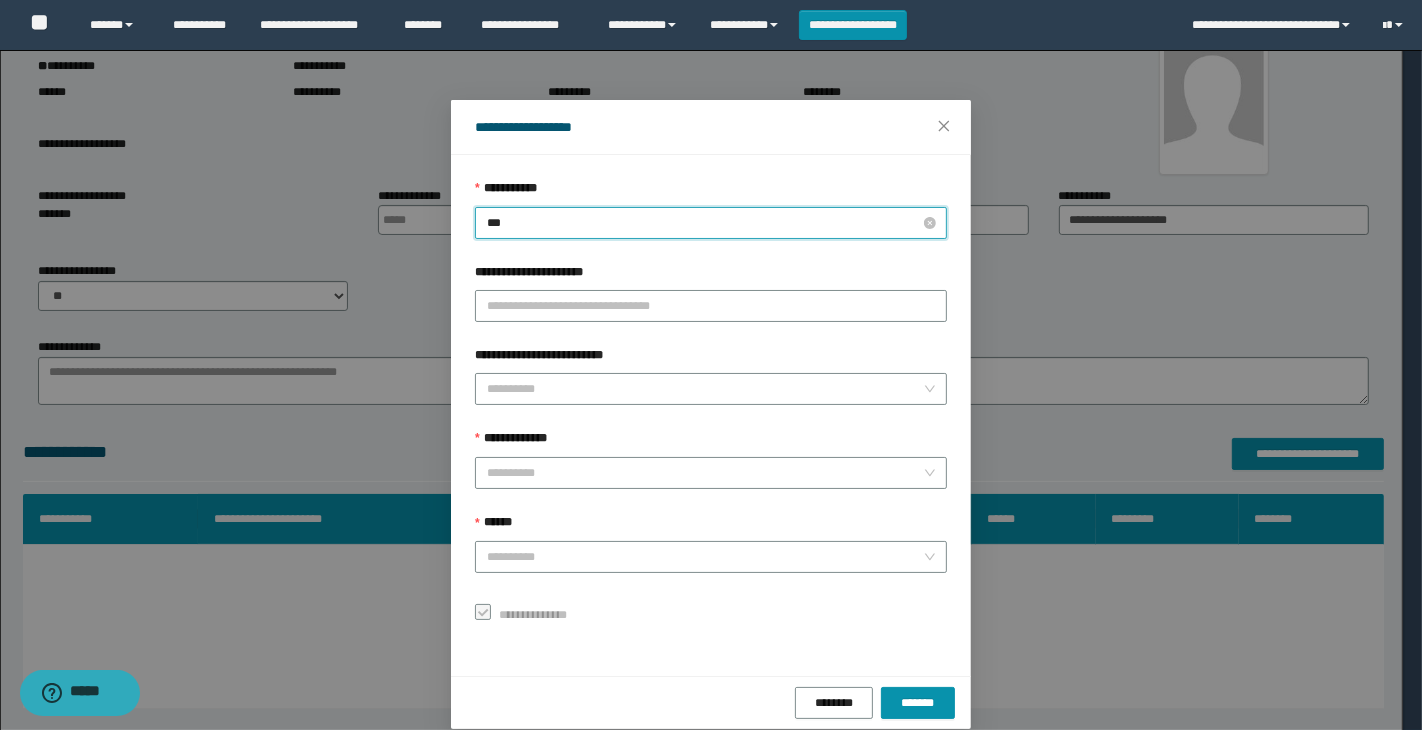 type on "****" 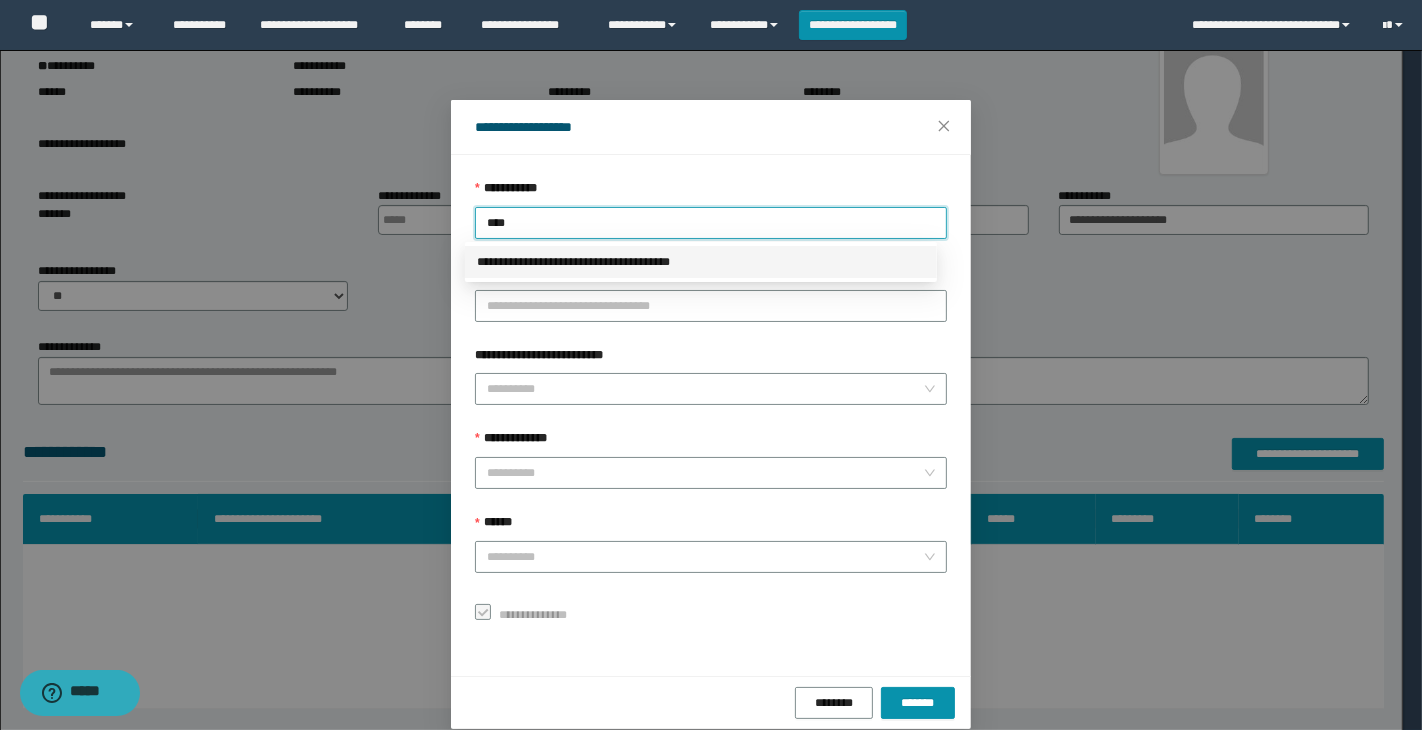 click on "**********" at bounding box center (701, 262) 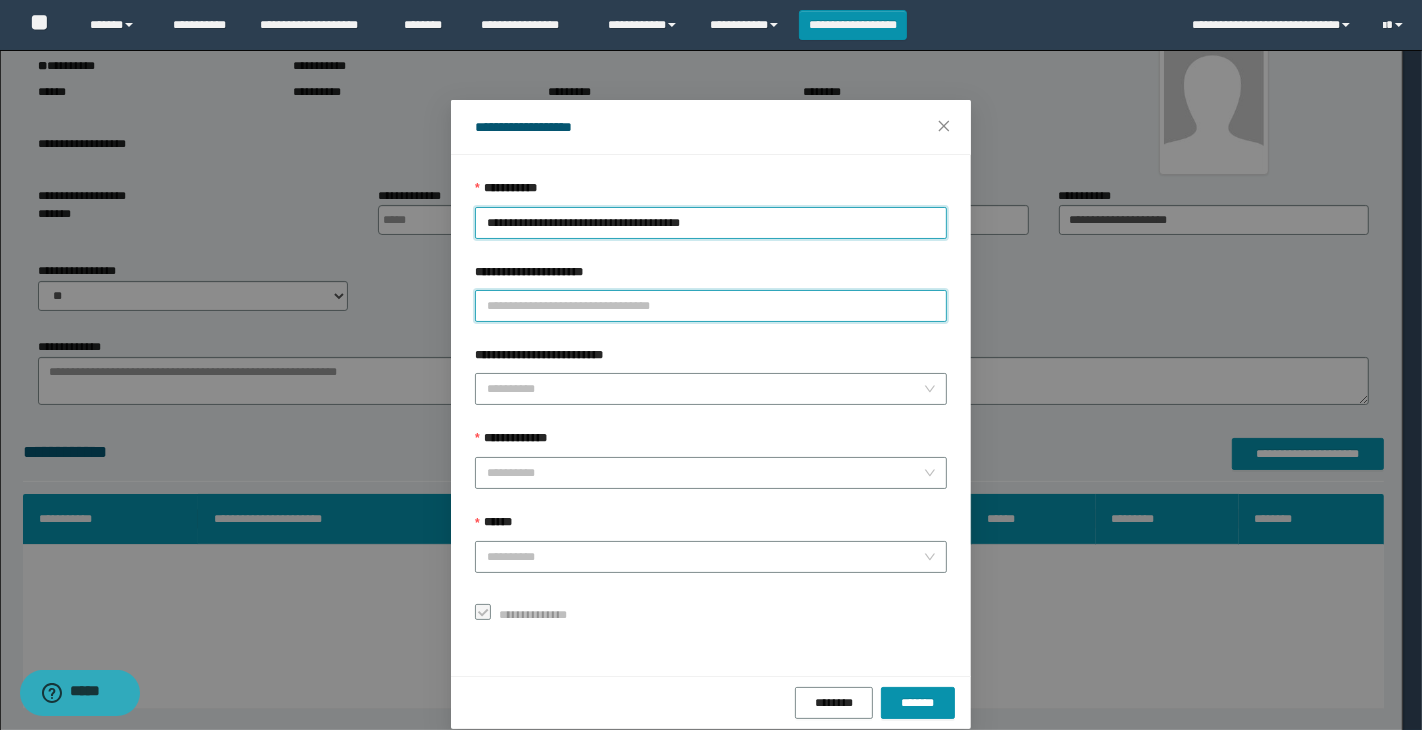 click on "**********" at bounding box center (711, 306) 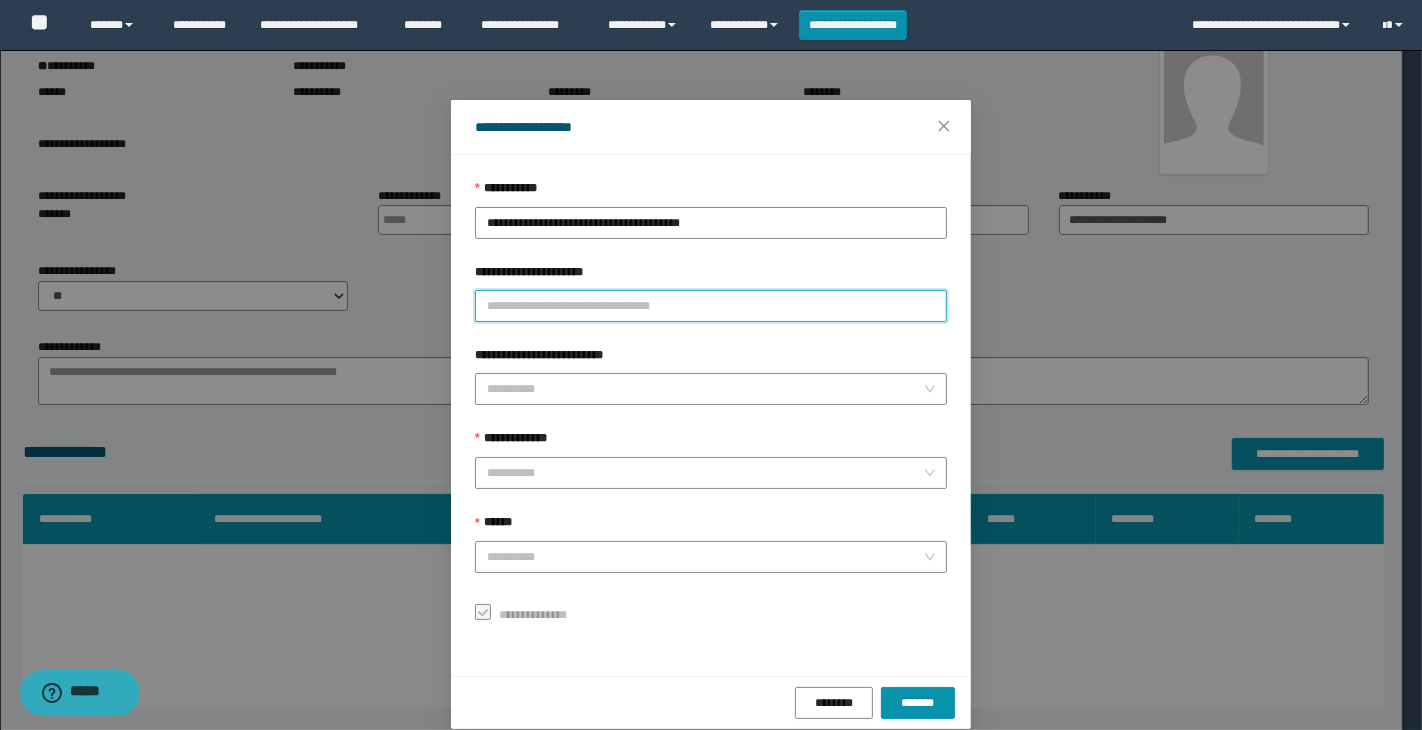 type on "**********" 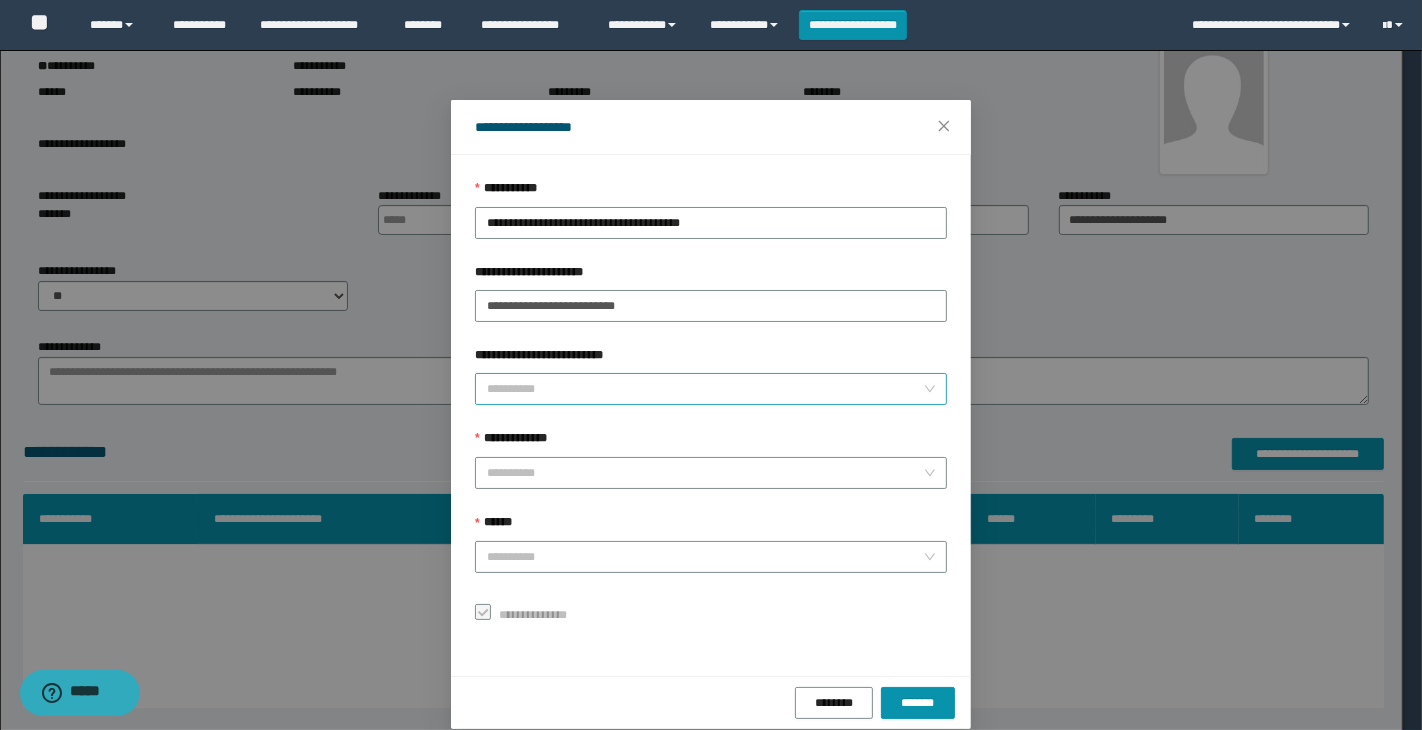 click on "**********" at bounding box center [705, 389] 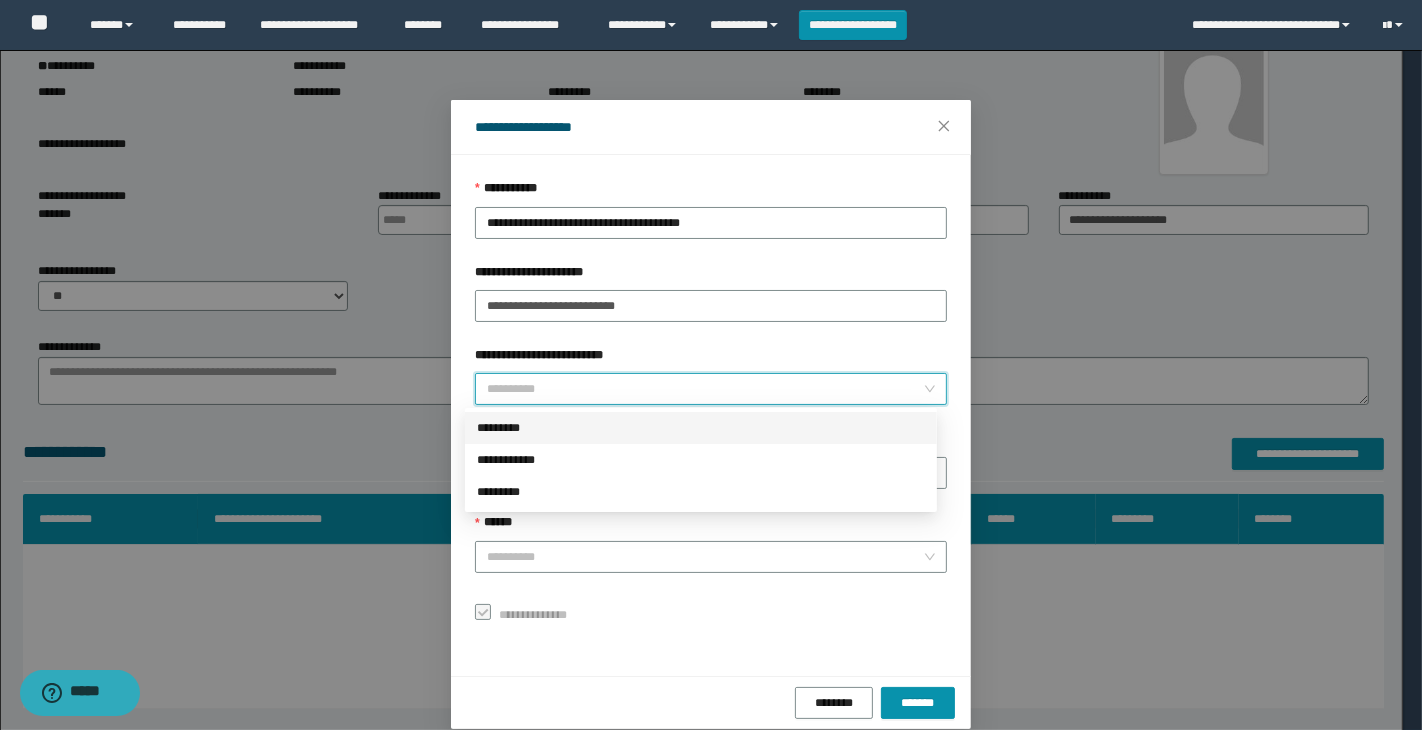 click on "*********" at bounding box center [701, 428] 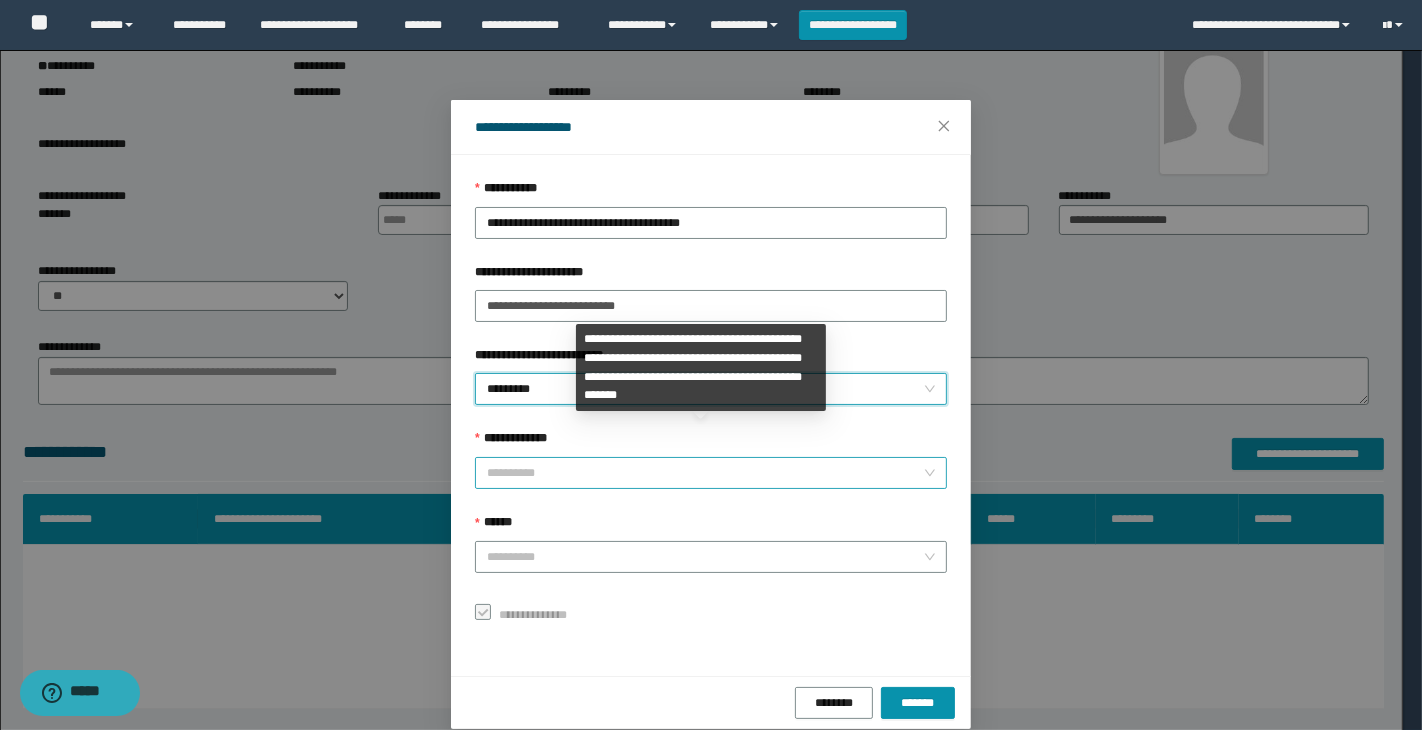 click on "**********" at bounding box center (705, 473) 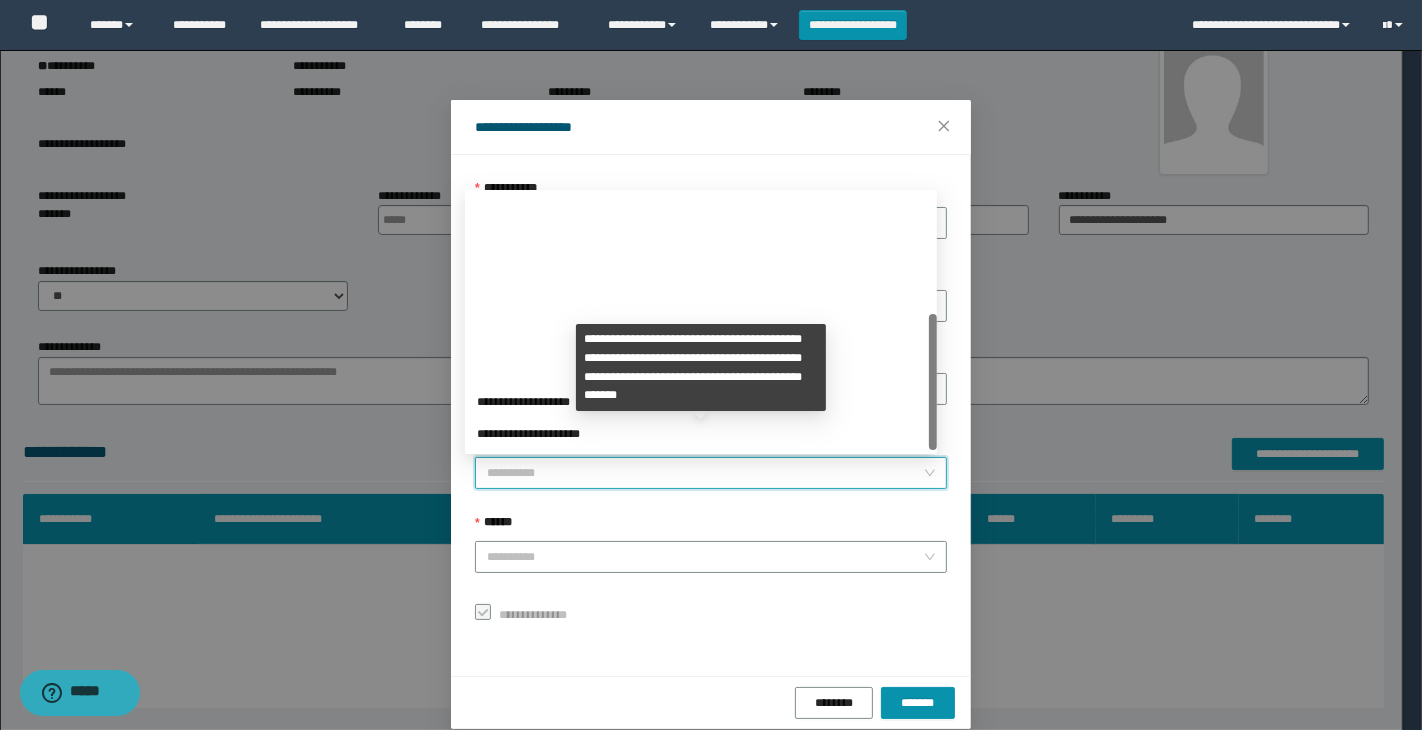 scroll, scrollTop: 223, scrollLeft: 0, axis: vertical 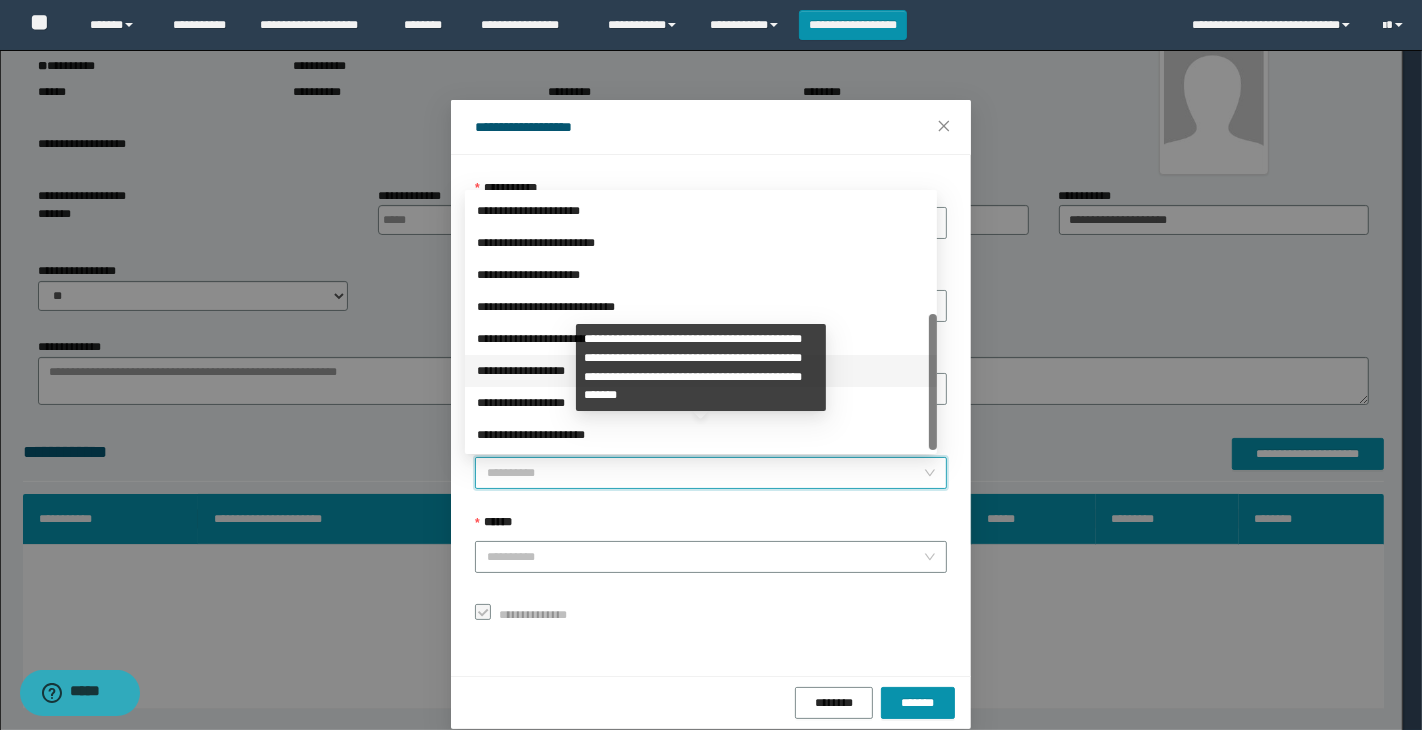 click on "**********" at bounding box center (701, 371) 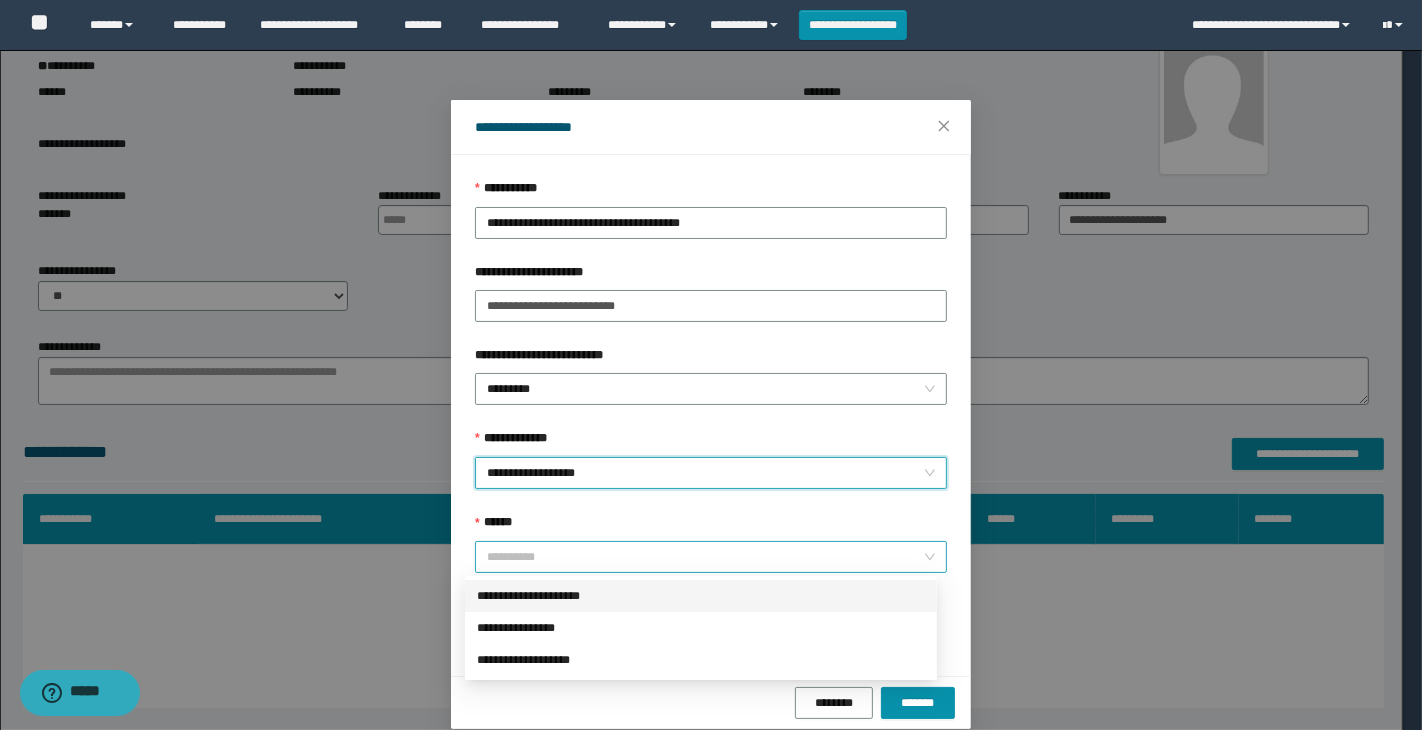 click on "******" at bounding box center (705, 557) 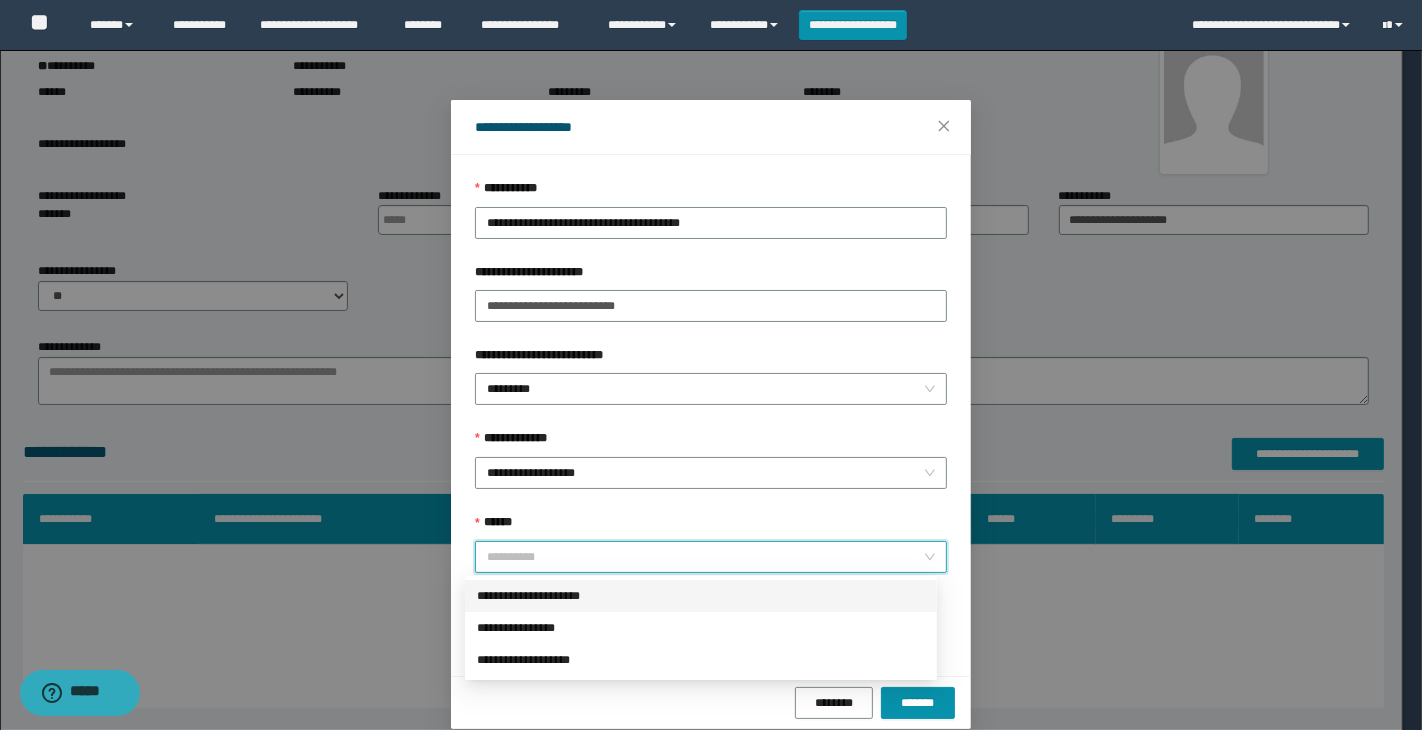 click on "**********" at bounding box center [701, 596] 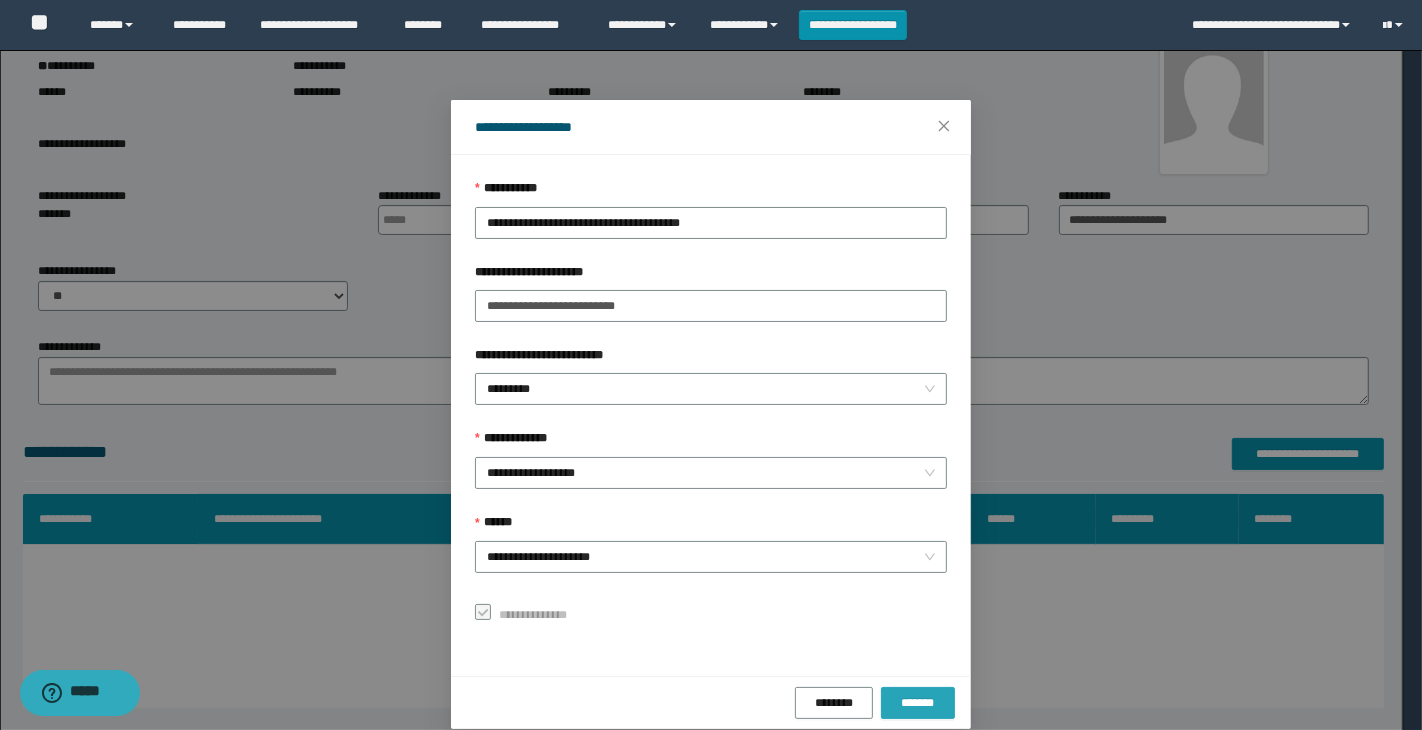 click on "*******" at bounding box center [918, 703] 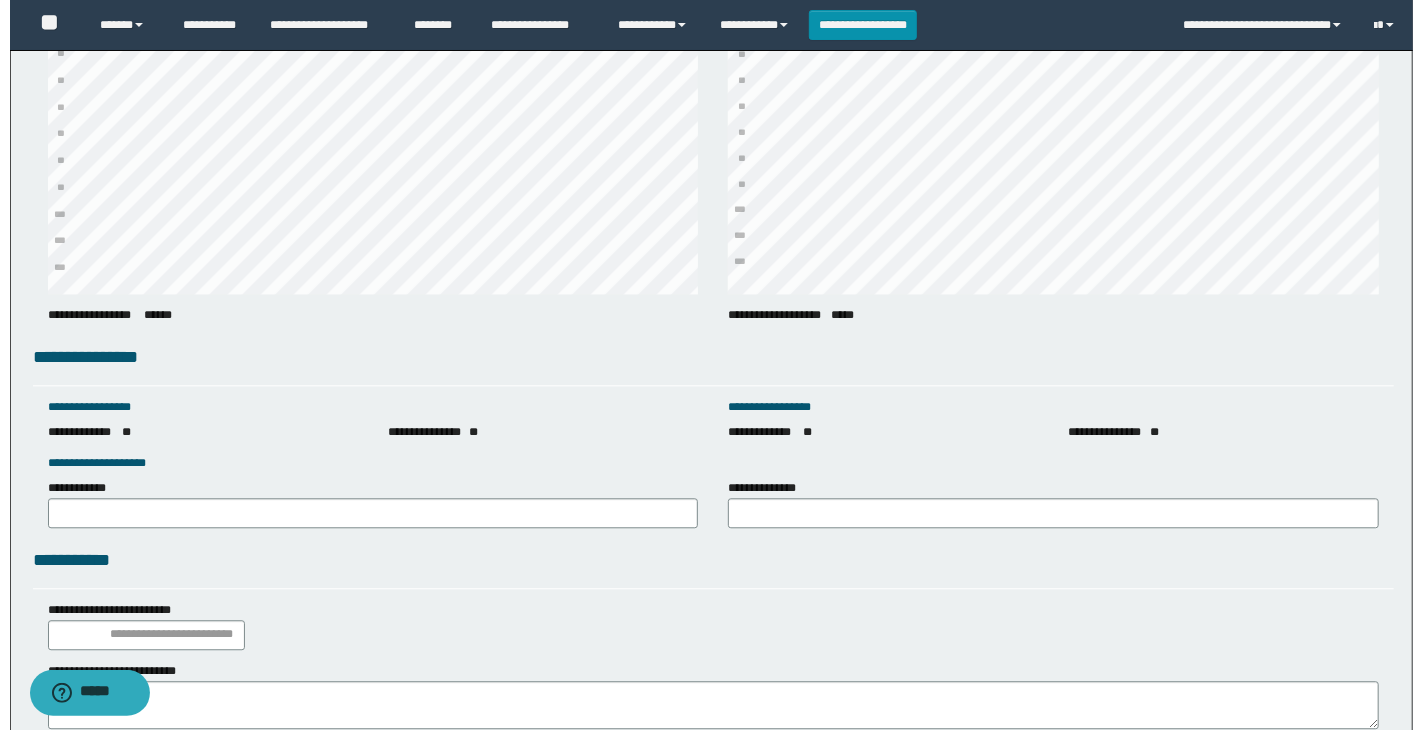 scroll, scrollTop: 2715, scrollLeft: 0, axis: vertical 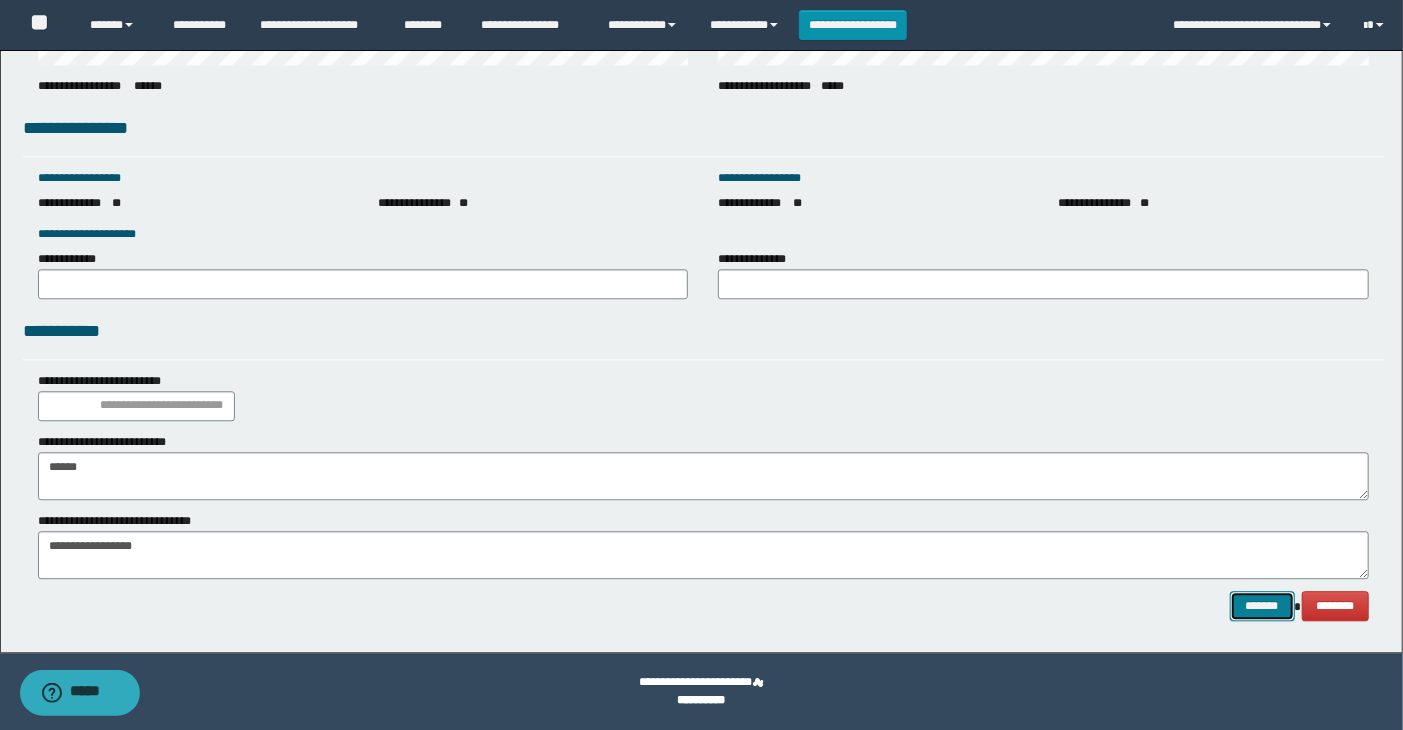 click on "*******" at bounding box center (1262, 606) 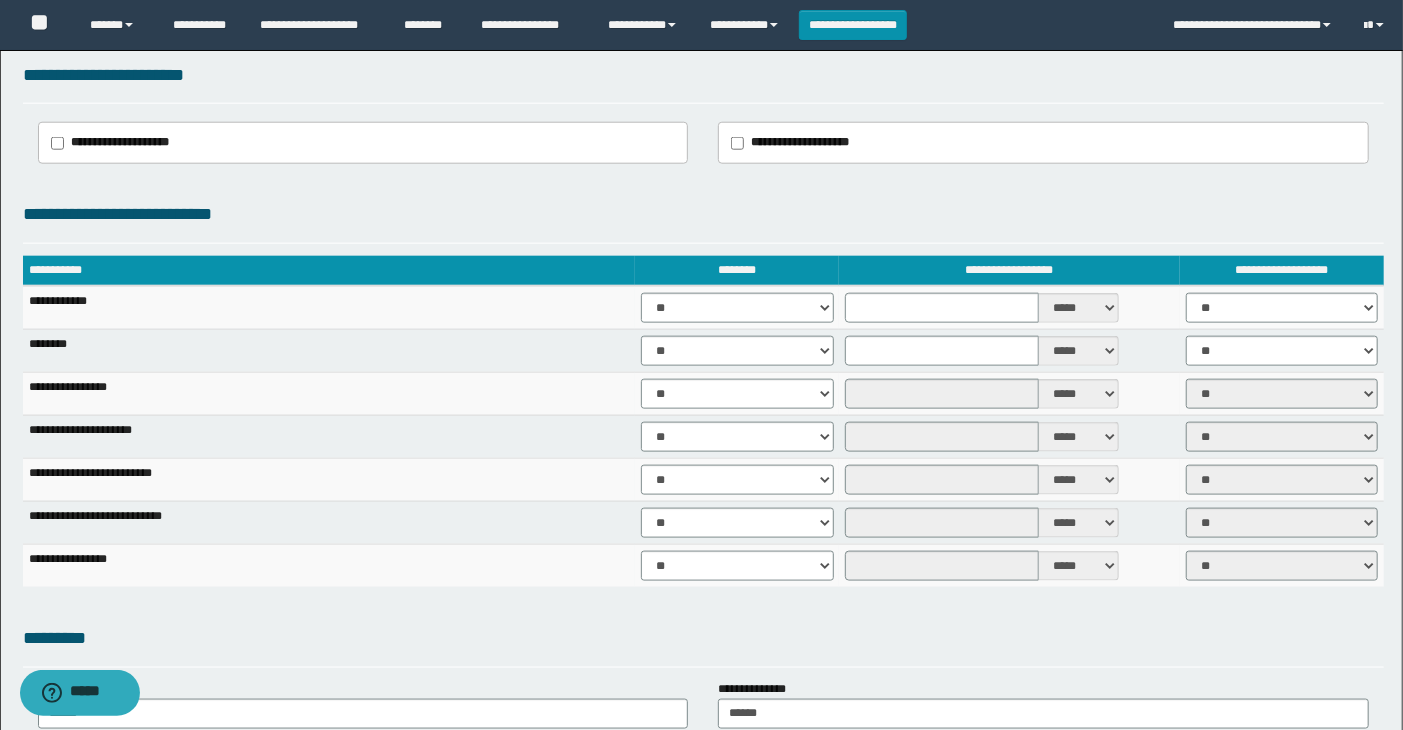 scroll, scrollTop: 382, scrollLeft: 0, axis: vertical 